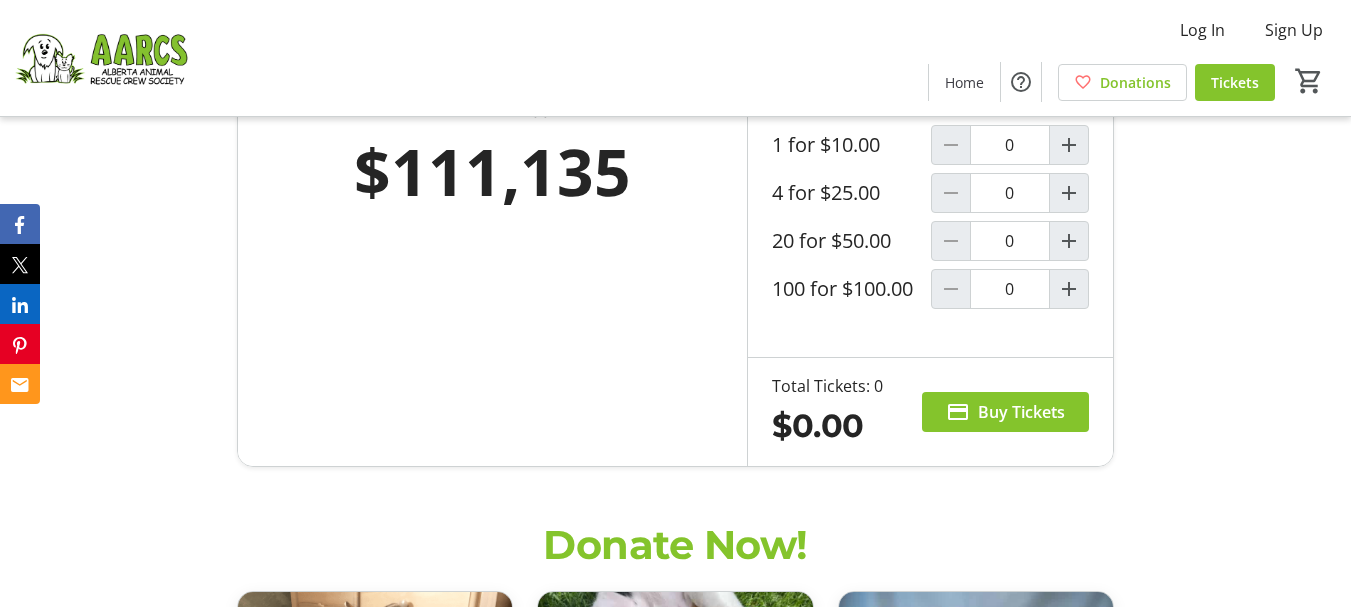 scroll, scrollTop: 1400, scrollLeft: 0, axis: vertical 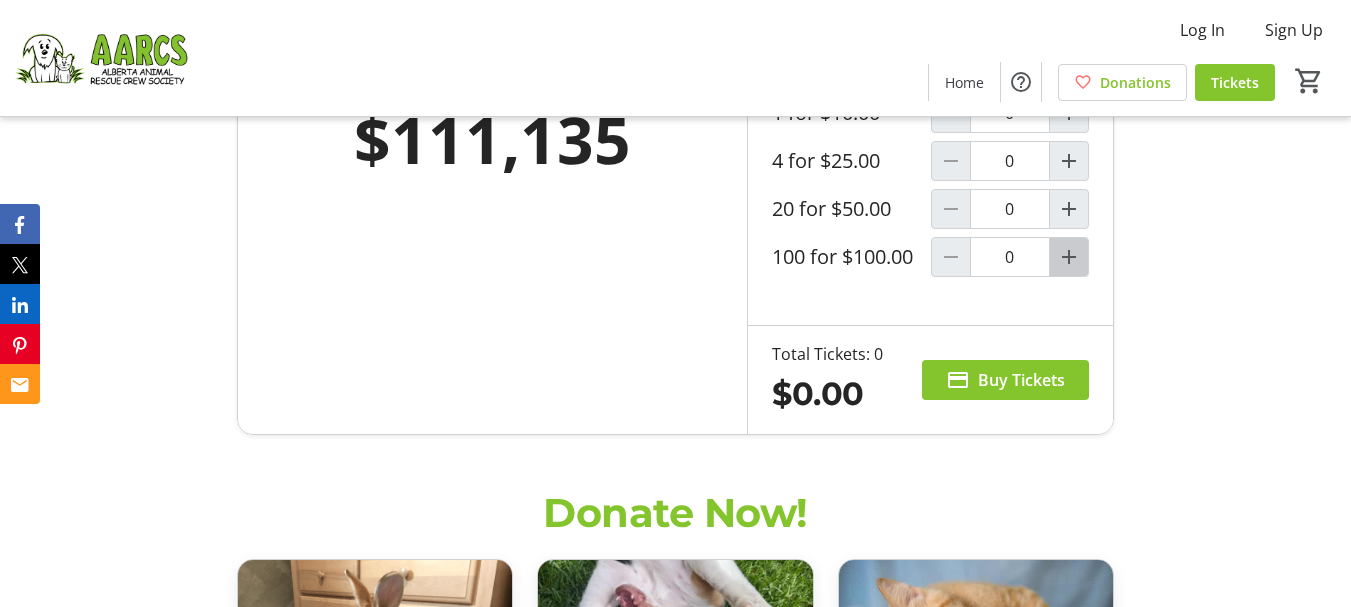click at bounding box center (1069, 257) 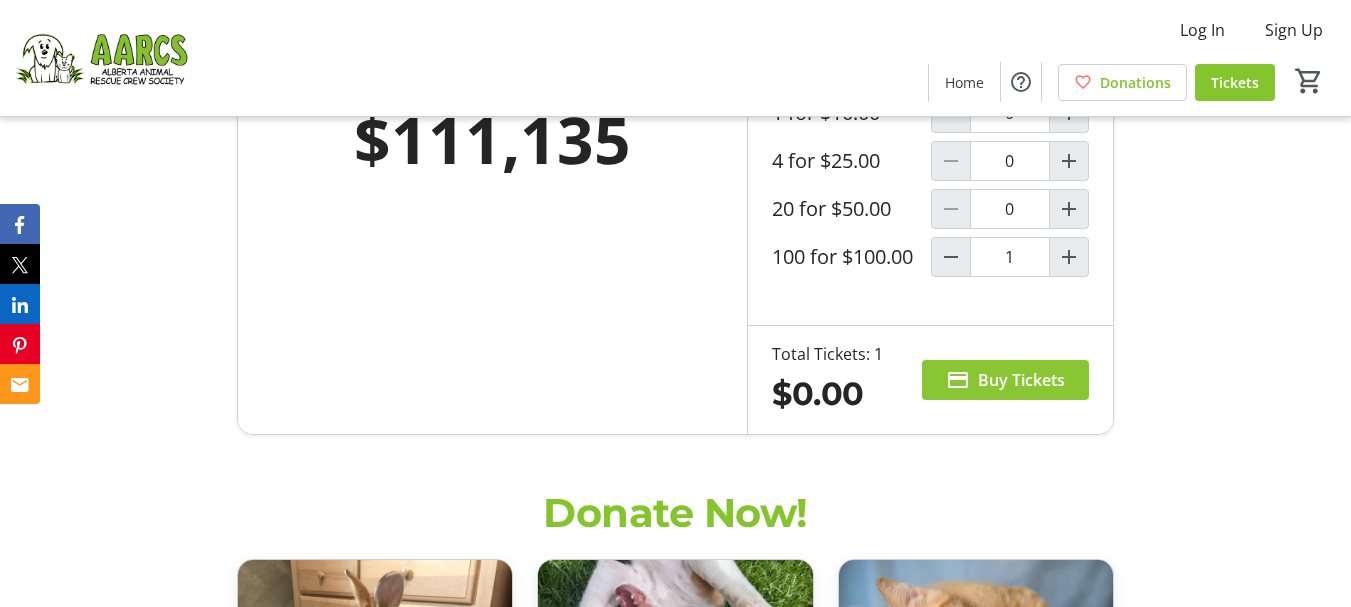 type on "1" 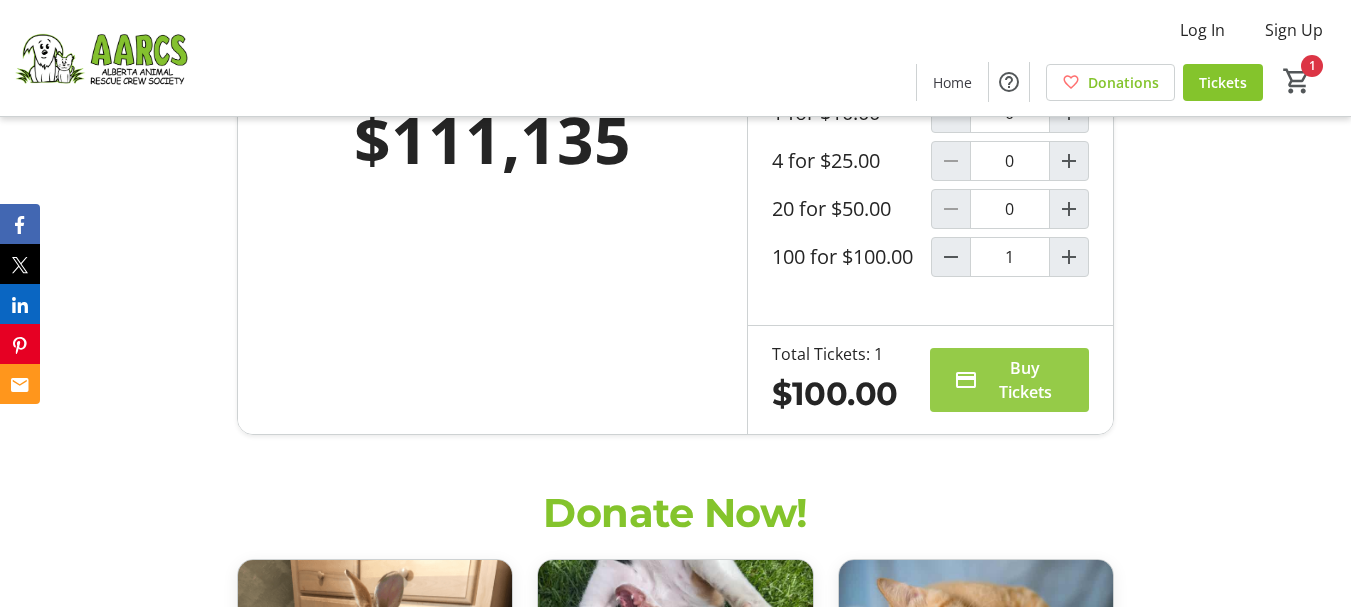 click on "Buy Tickets" at bounding box center (1025, 380) 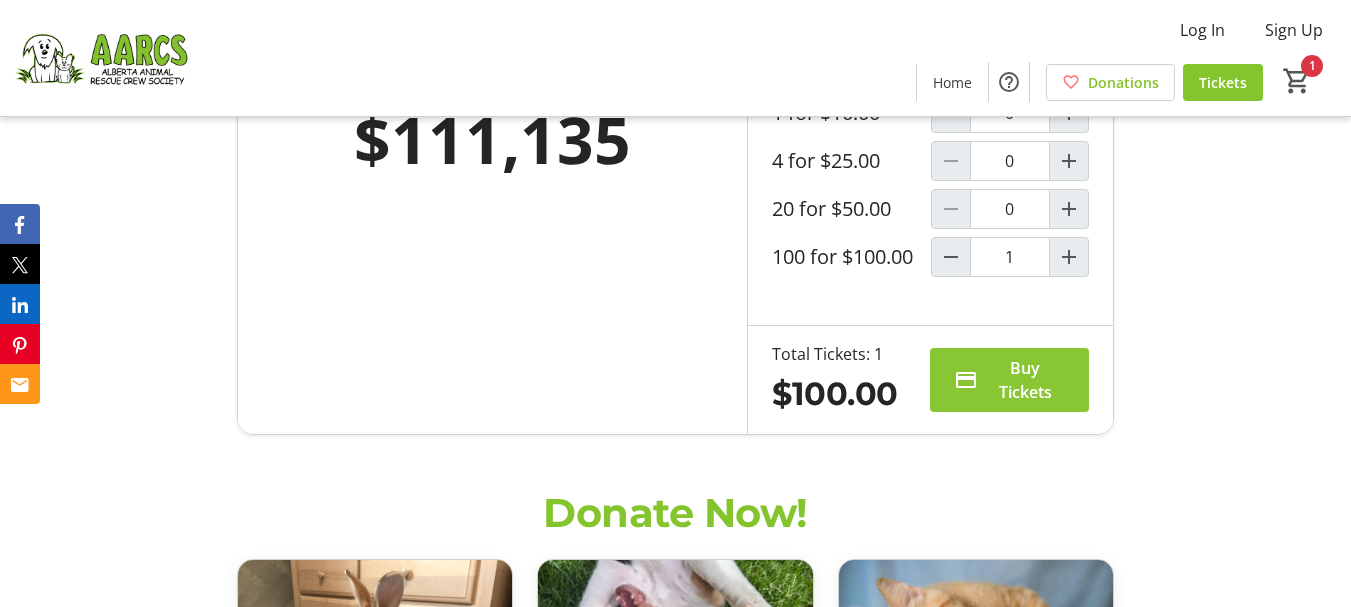 scroll, scrollTop: 0, scrollLeft: 0, axis: both 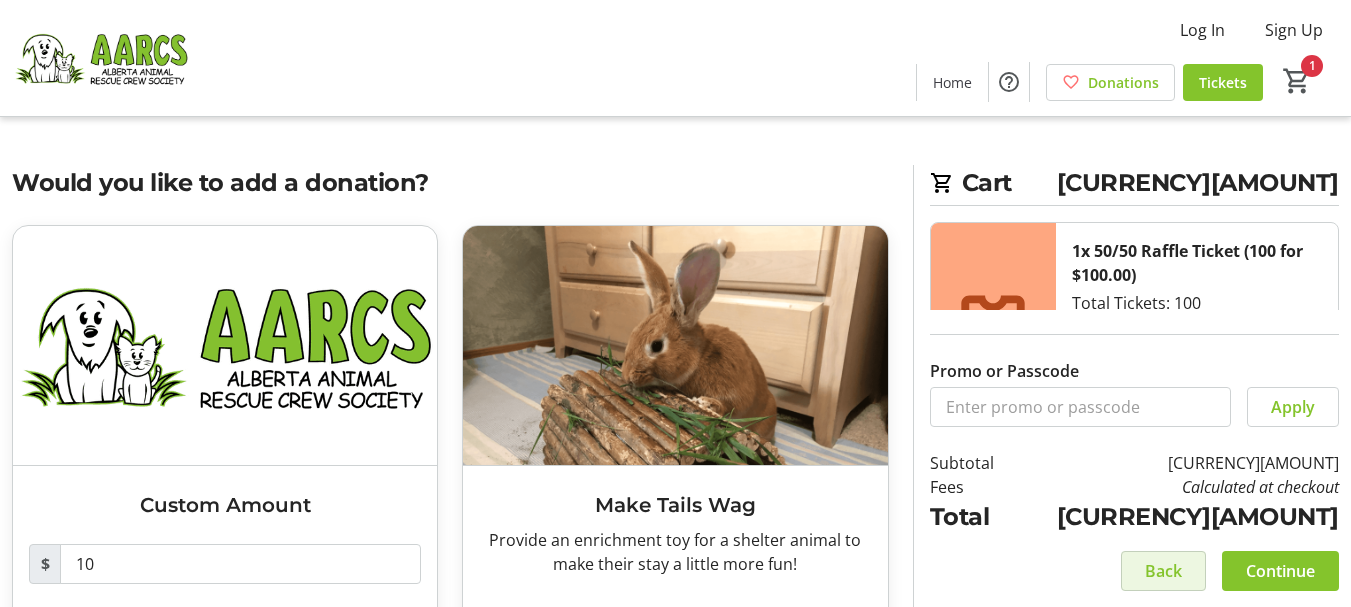 click on "Back" 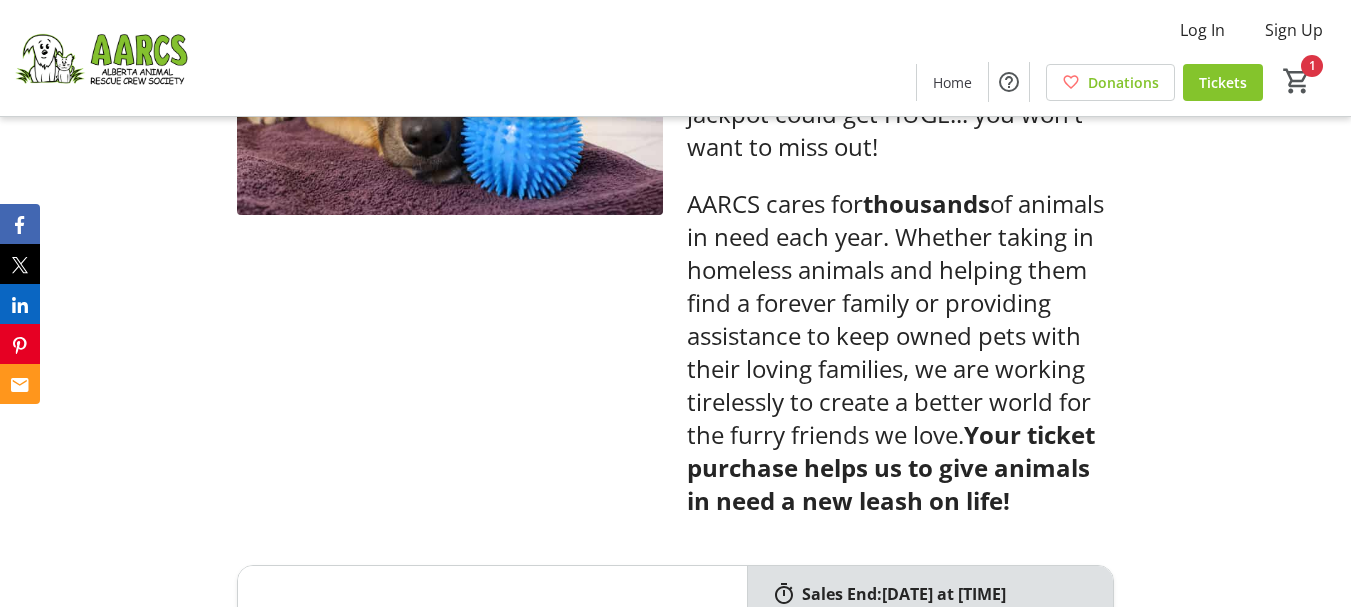 type on "1" 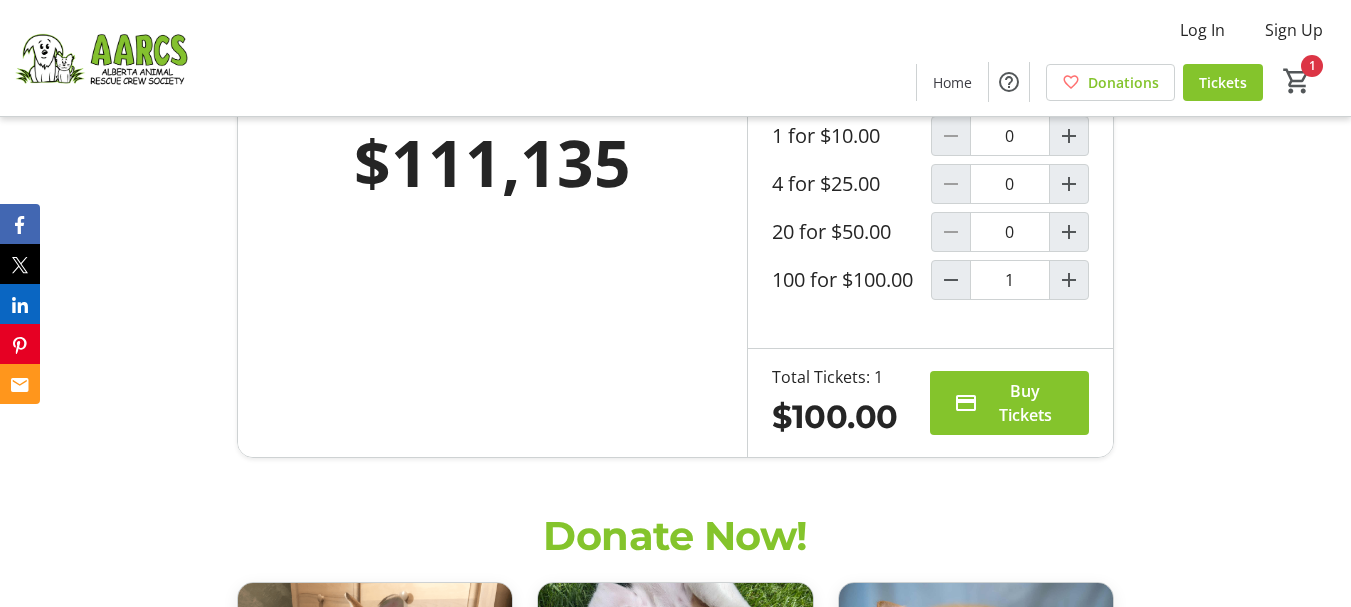 scroll, scrollTop: 1400, scrollLeft: 0, axis: vertical 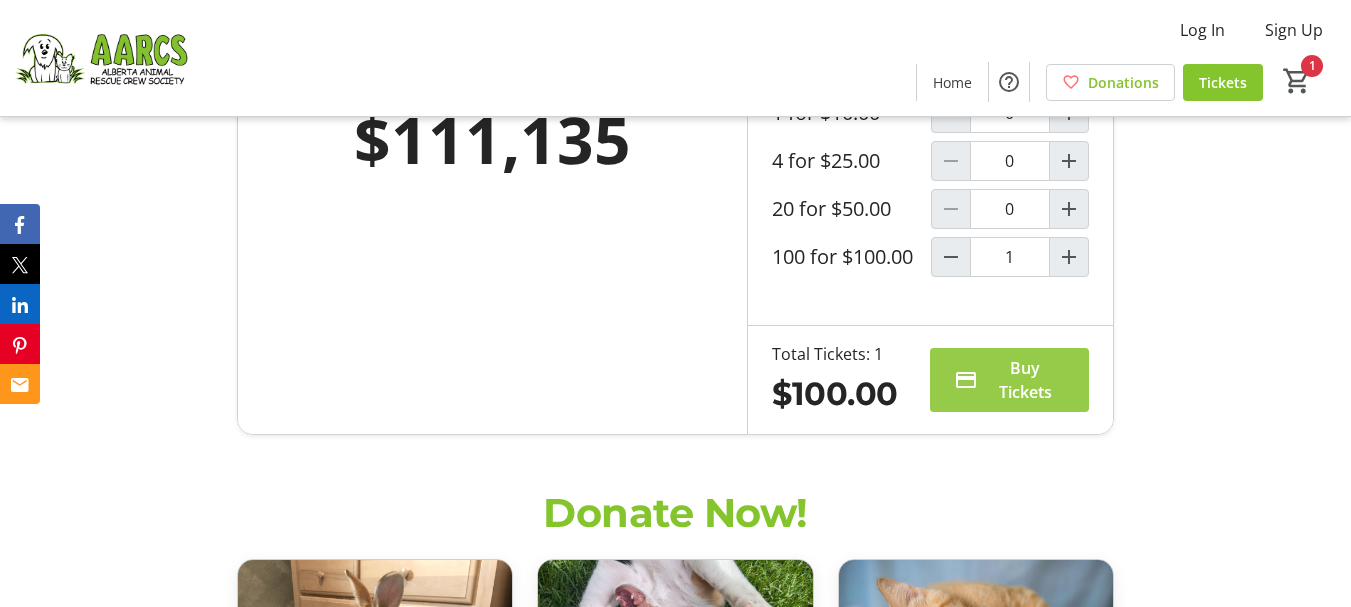 click on "Buy Tickets" at bounding box center [1025, 380] 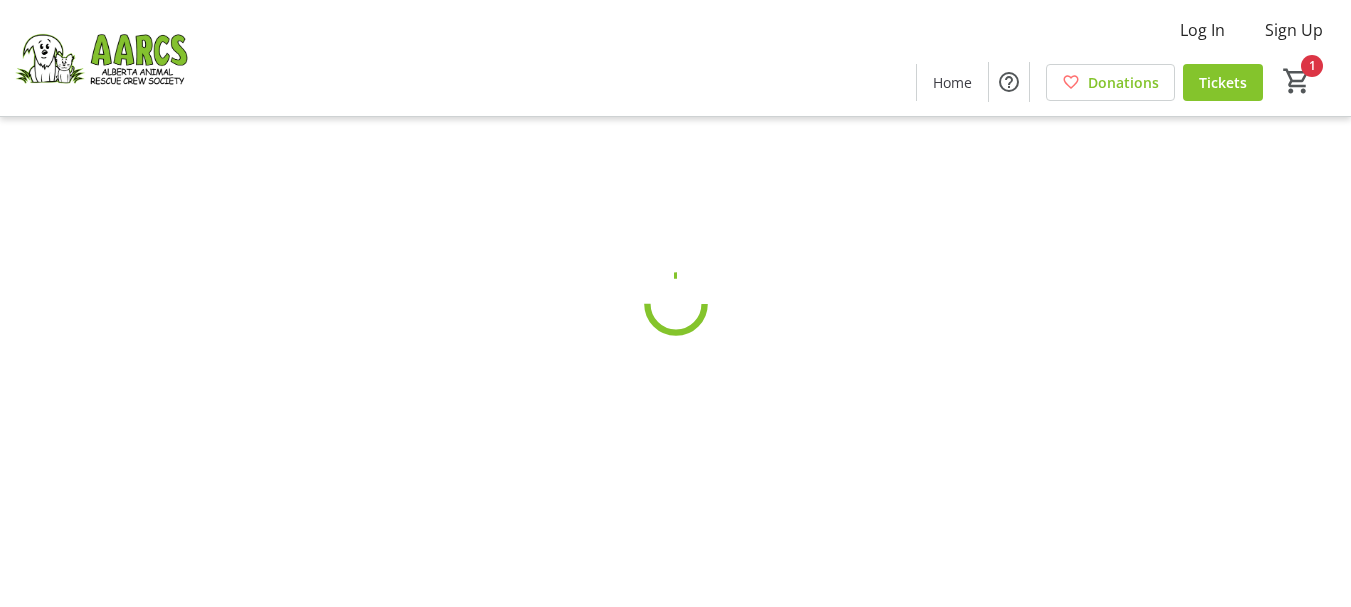 scroll, scrollTop: 0, scrollLeft: 0, axis: both 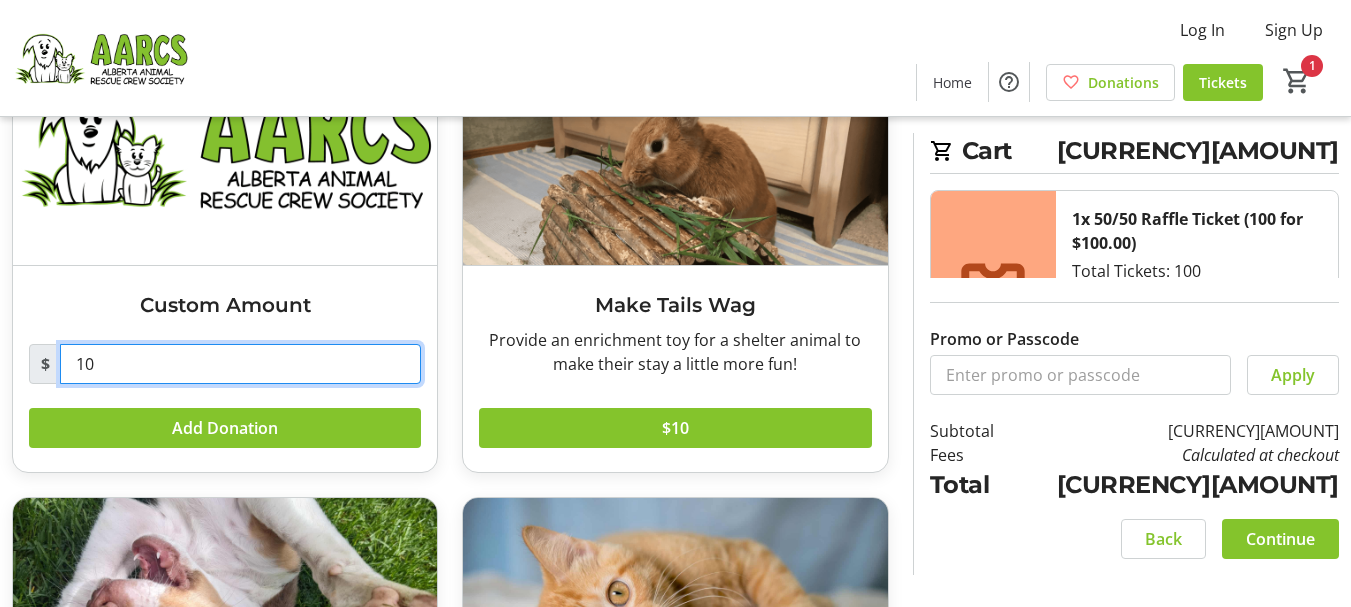 click on "10" at bounding box center [240, 364] 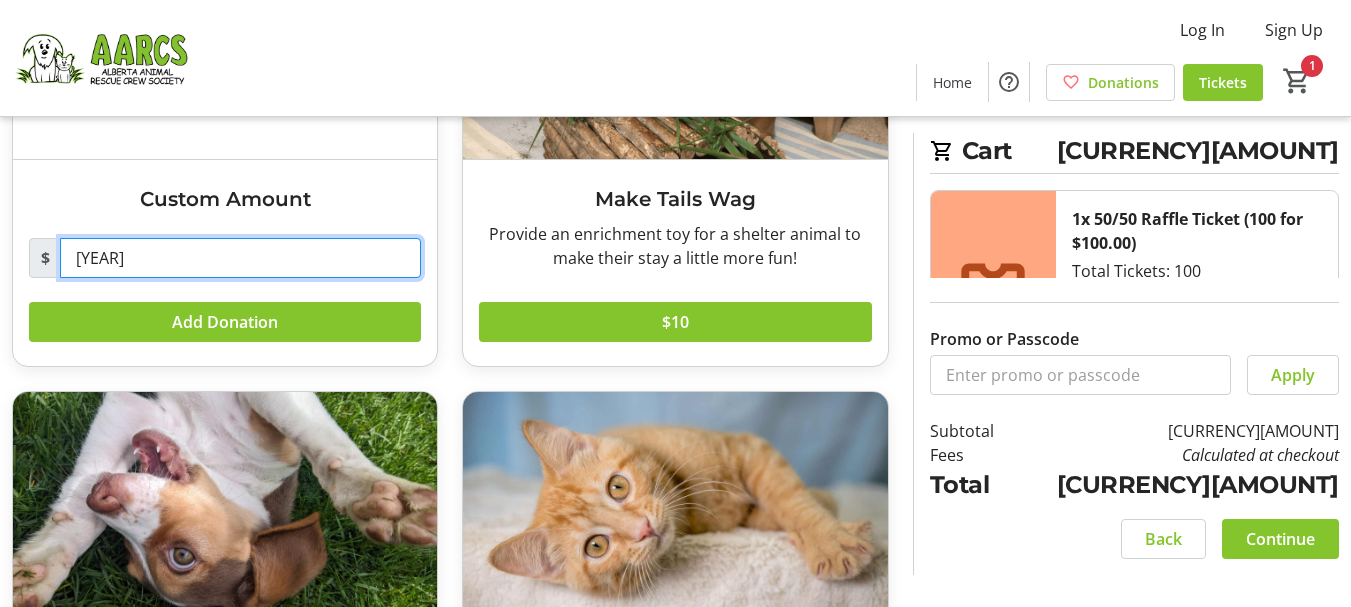 scroll, scrollTop: 300, scrollLeft: 0, axis: vertical 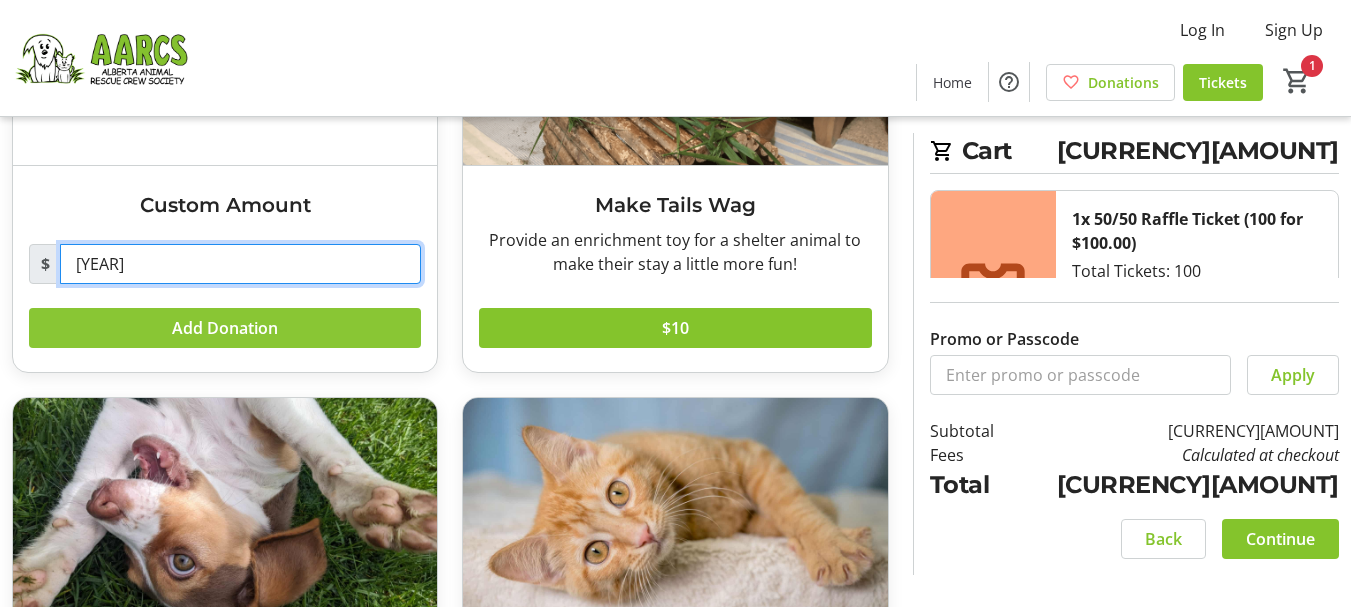 type on "[YEAR]" 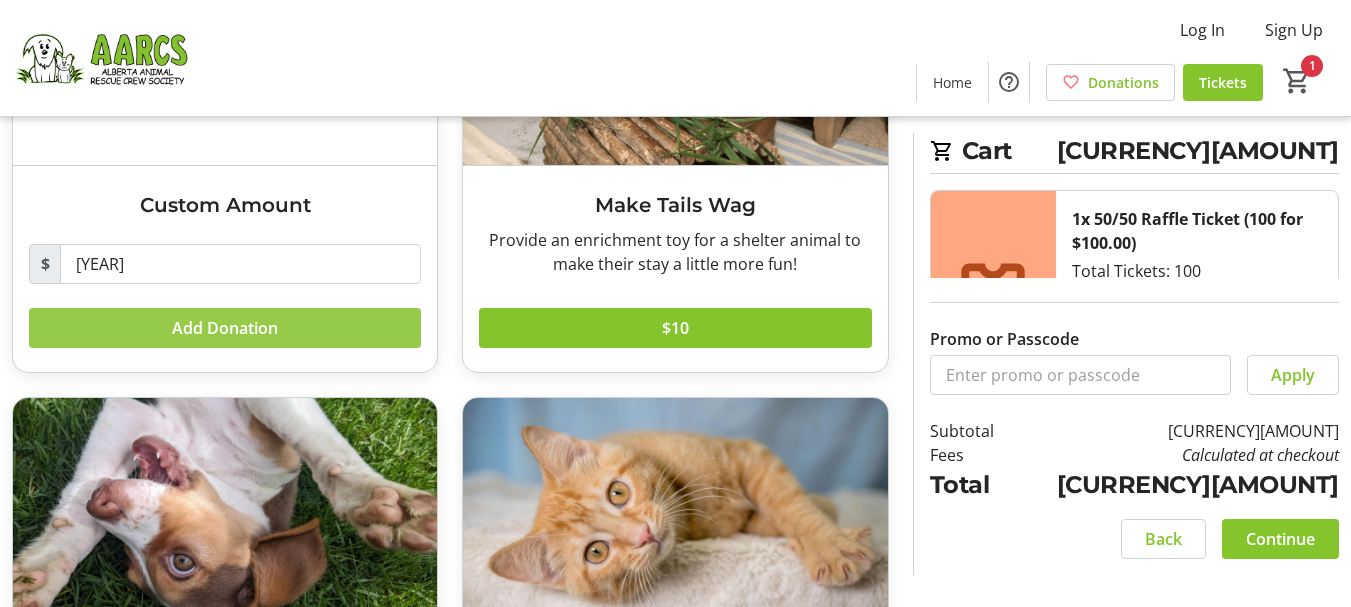 click on "Add Donation" 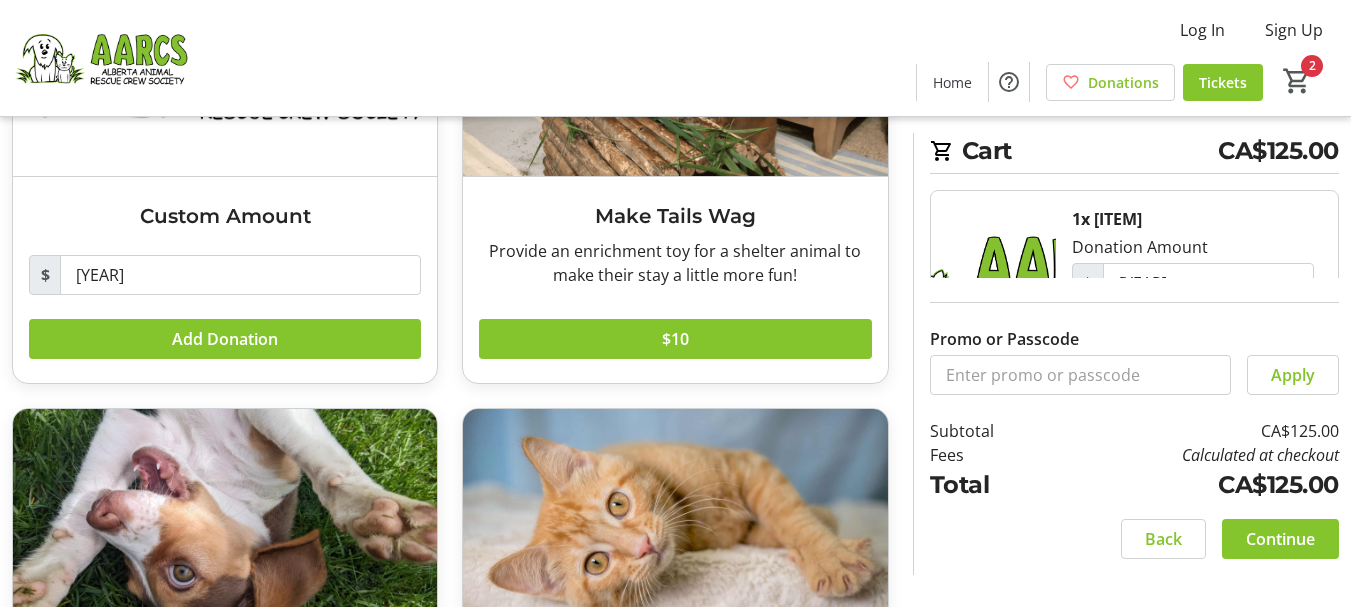 scroll, scrollTop: 300, scrollLeft: 0, axis: vertical 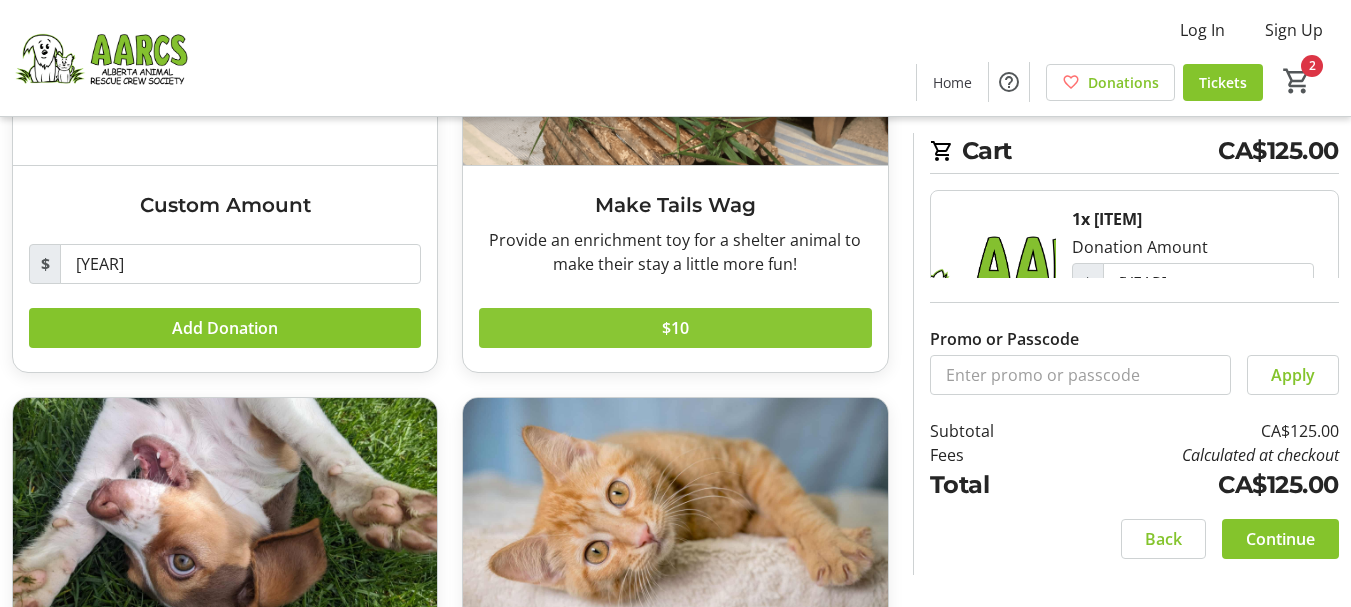 click on "$10" 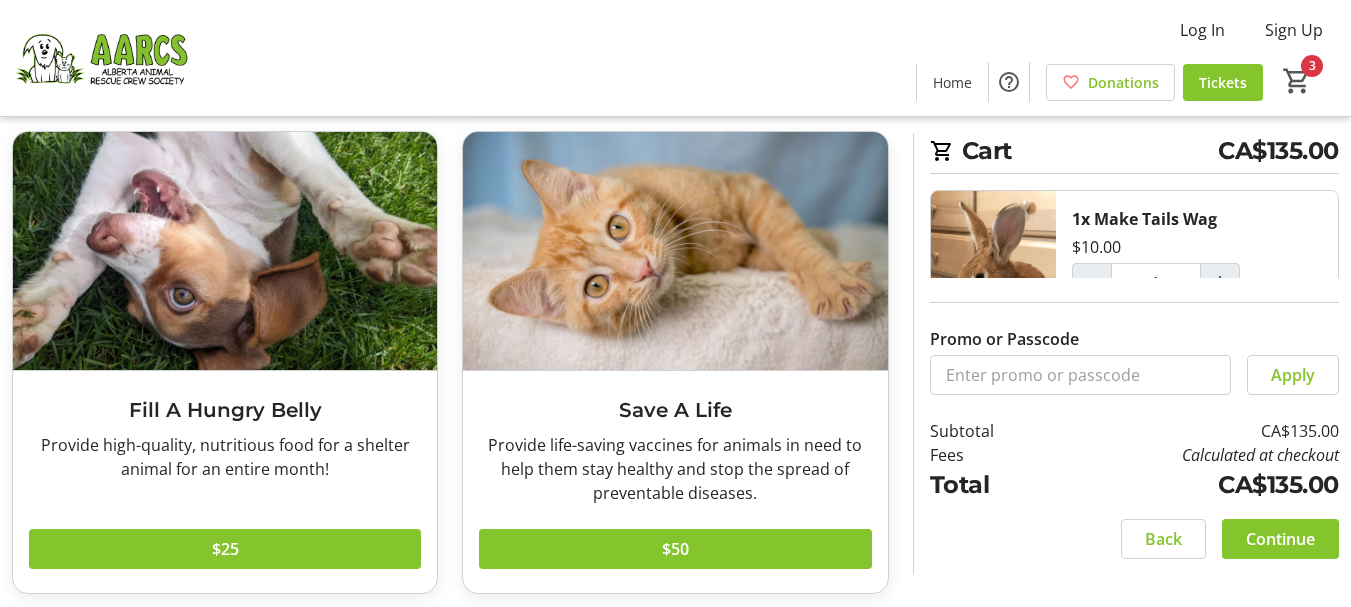 scroll, scrollTop: 577, scrollLeft: 0, axis: vertical 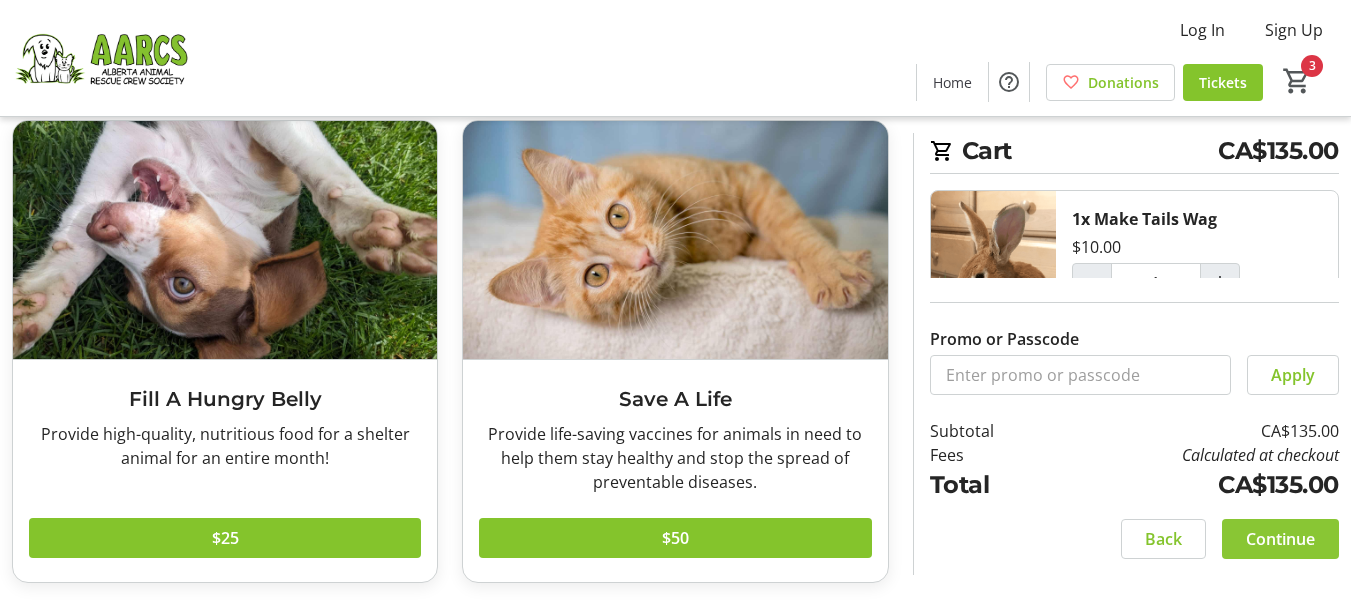 click on "Continue" 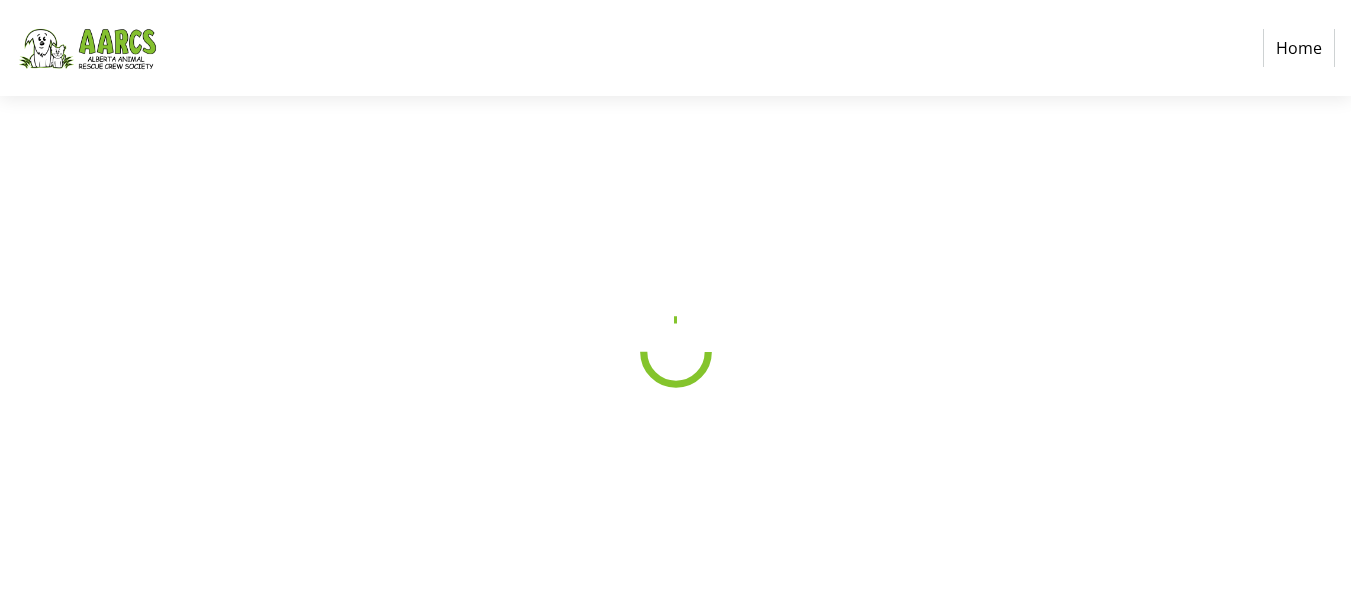 scroll, scrollTop: 0, scrollLeft: 0, axis: both 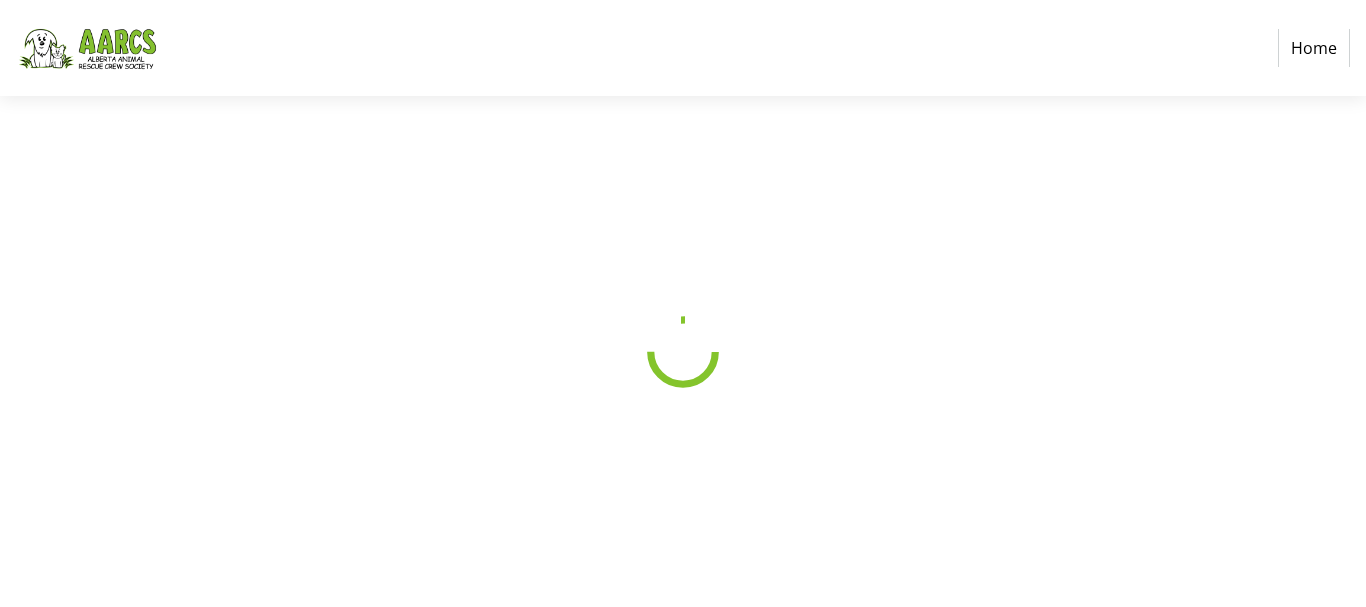 select on "CA" 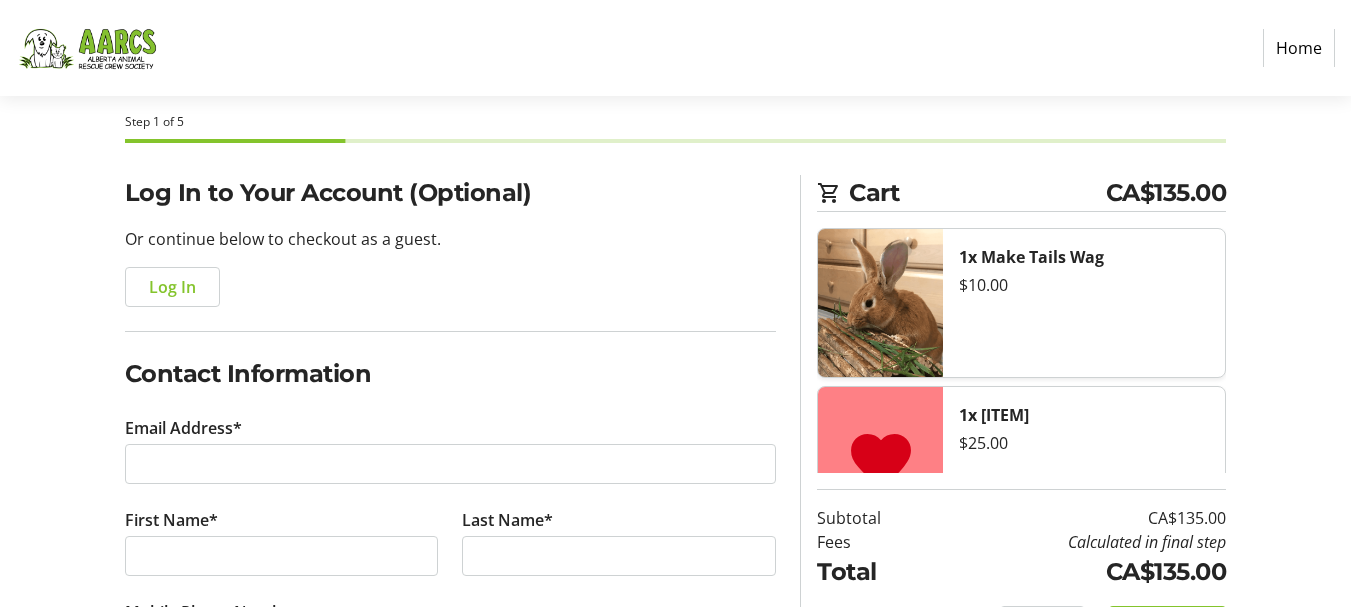 scroll, scrollTop: 200, scrollLeft: 0, axis: vertical 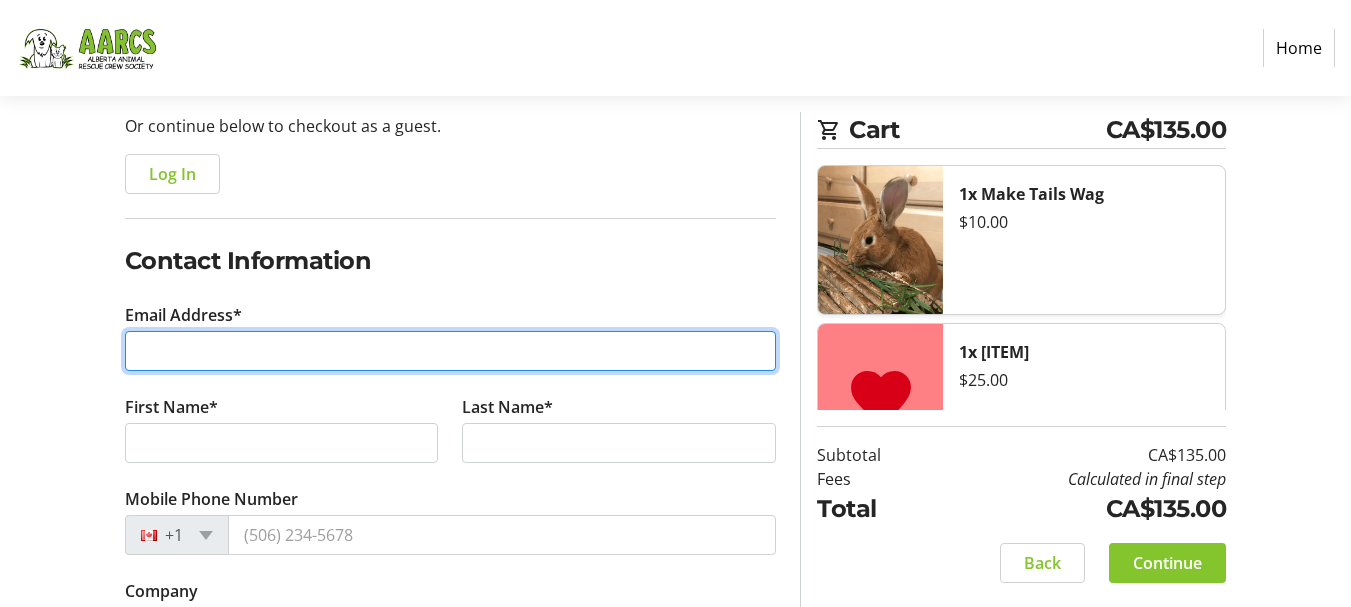 click on "Email Address*" at bounding box center (451, 351) 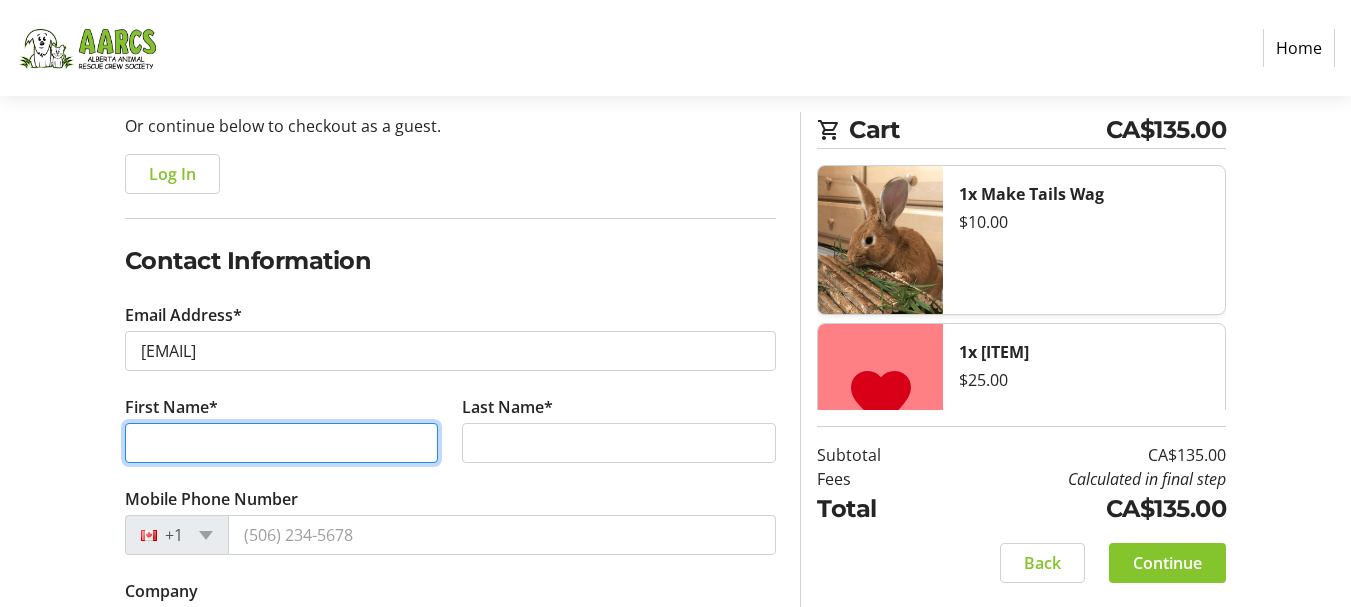 type on "[FIRST] [LAST]" 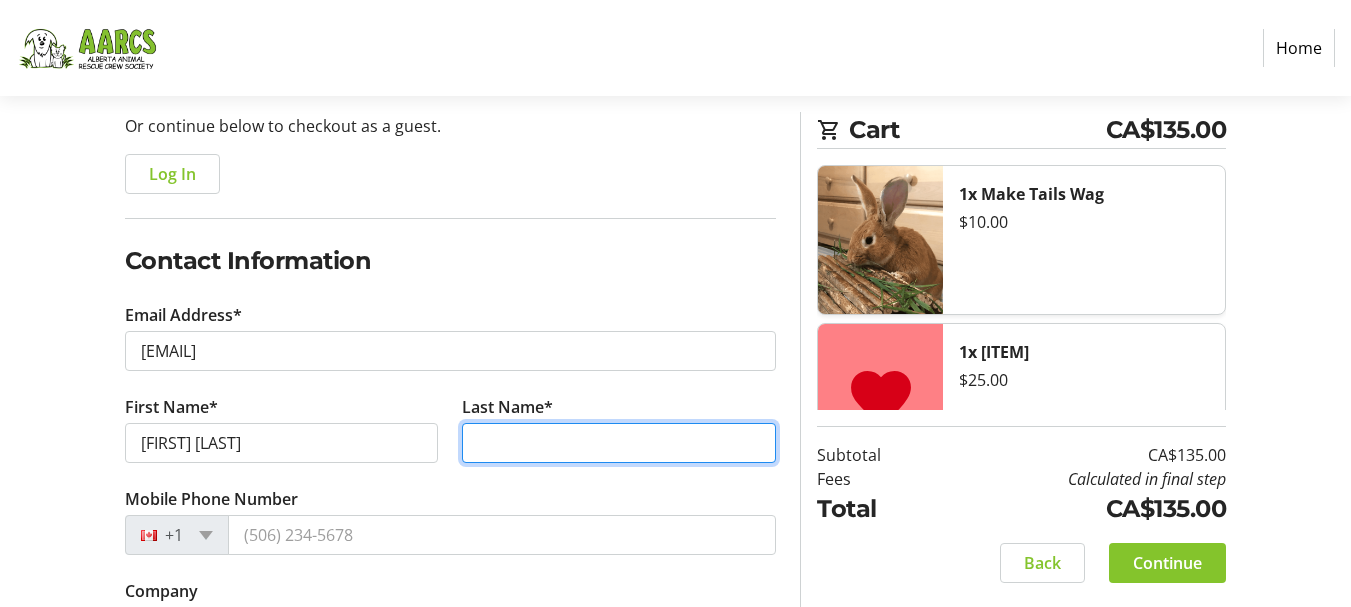 type on "Flatt" 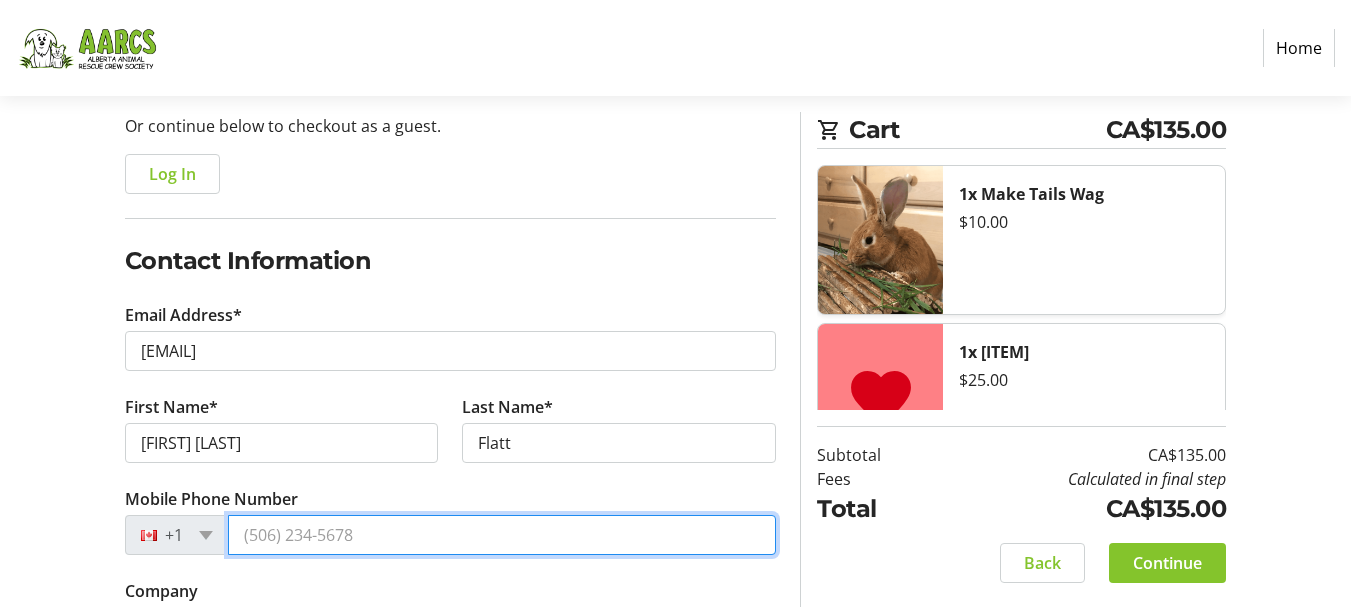 type on "([PHONE])" 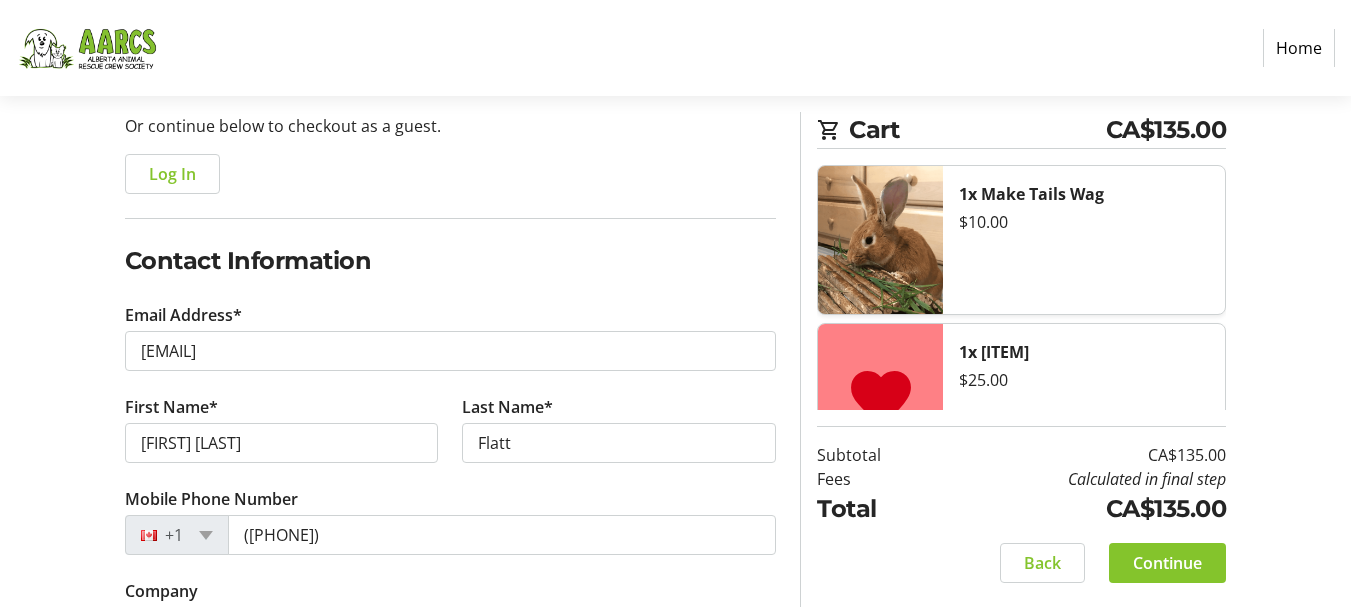 type on "Suite 436" 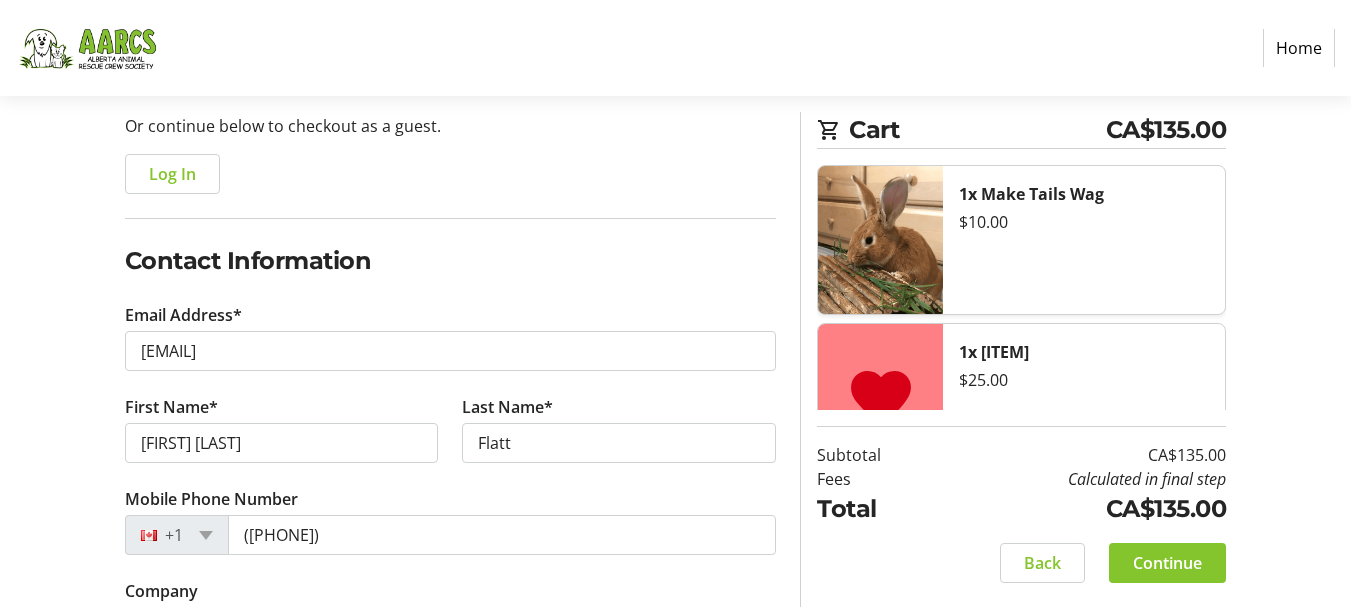type on "[NUMBER] [STREET] SE" 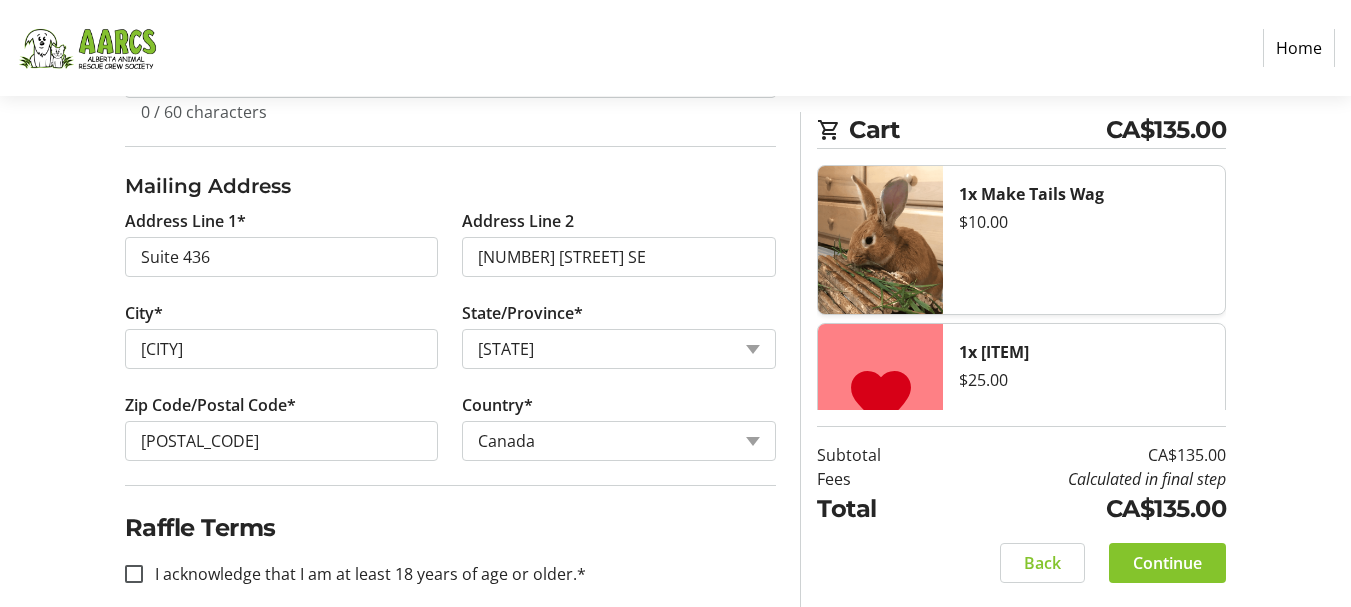 scroll, scrollTop: 776, scrollLeft: 0, axis: vertical 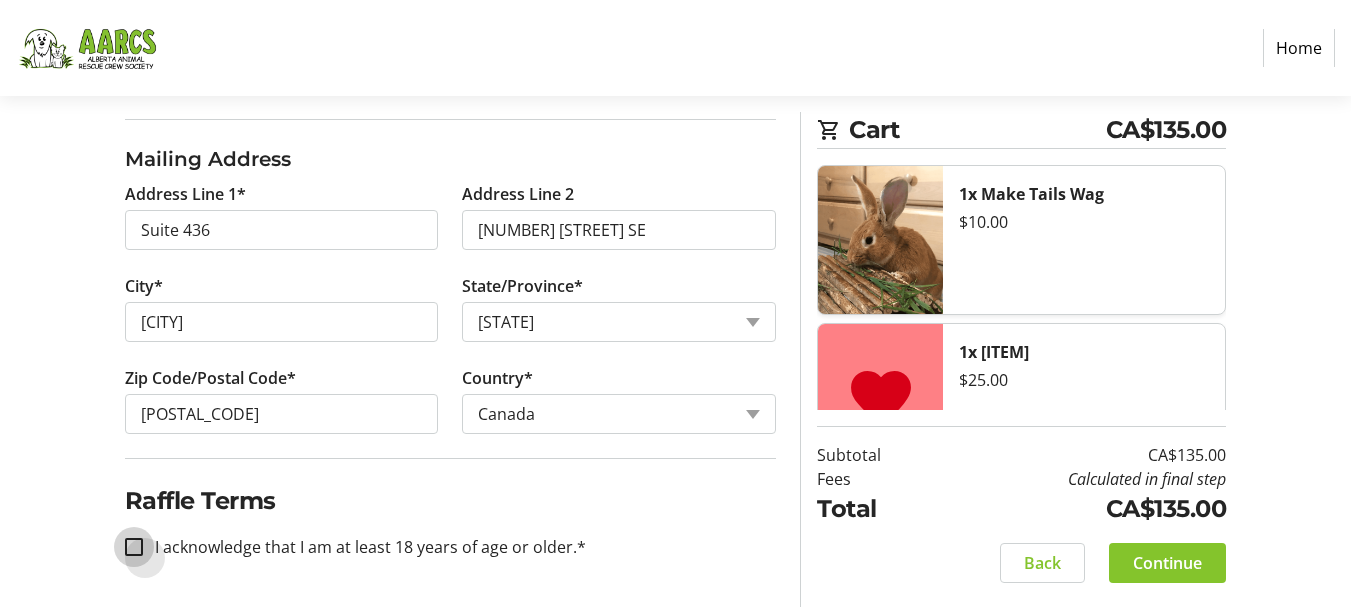click on "I acknowledge that I am at least 18 years of age or older.*" at bounding box center [134, 547] 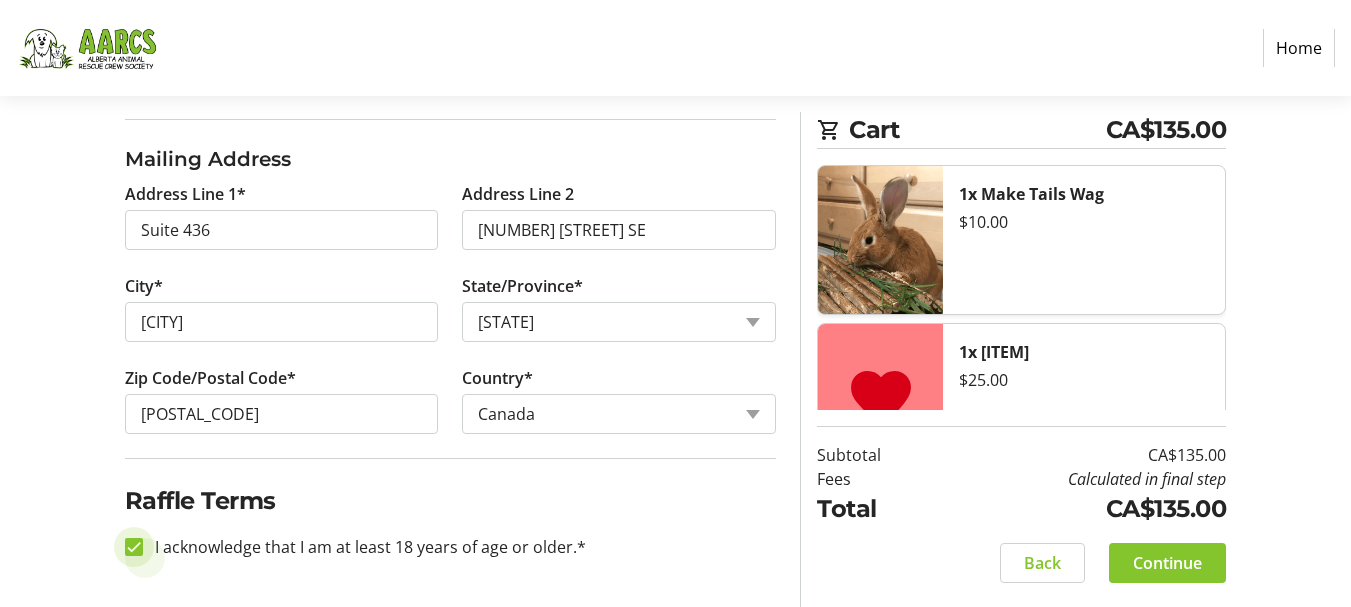 checkbox on "true" 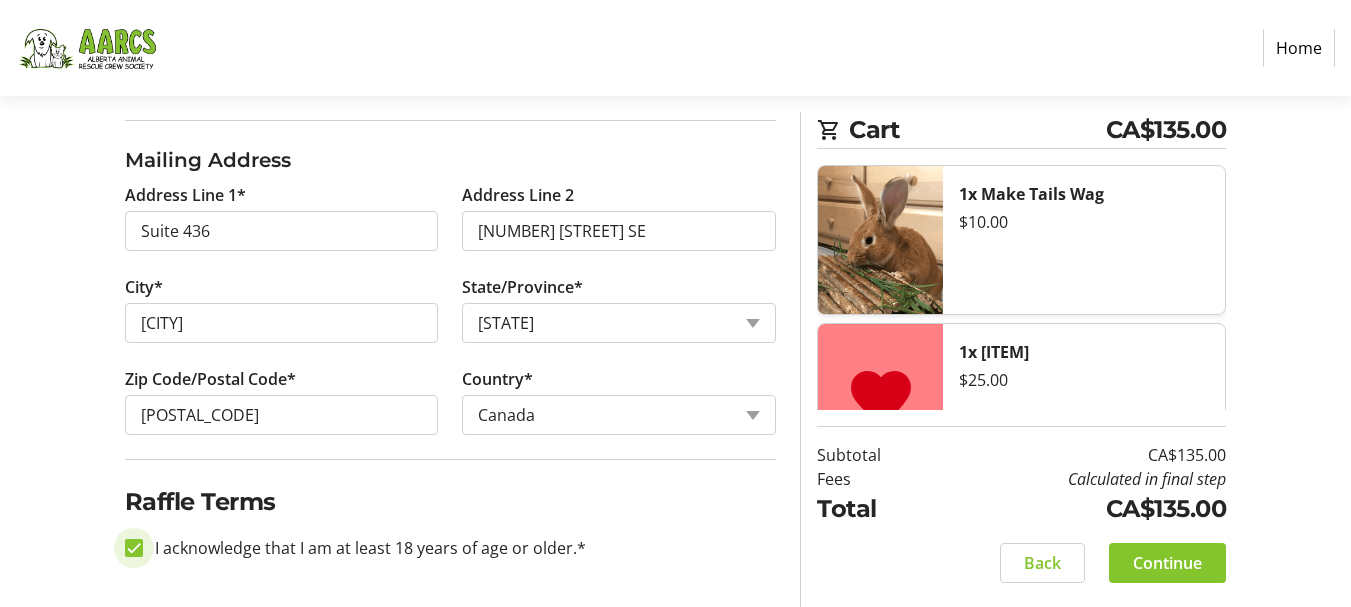 scroll, scrollTop: 776, scrollLeft: 0, axis: vertical 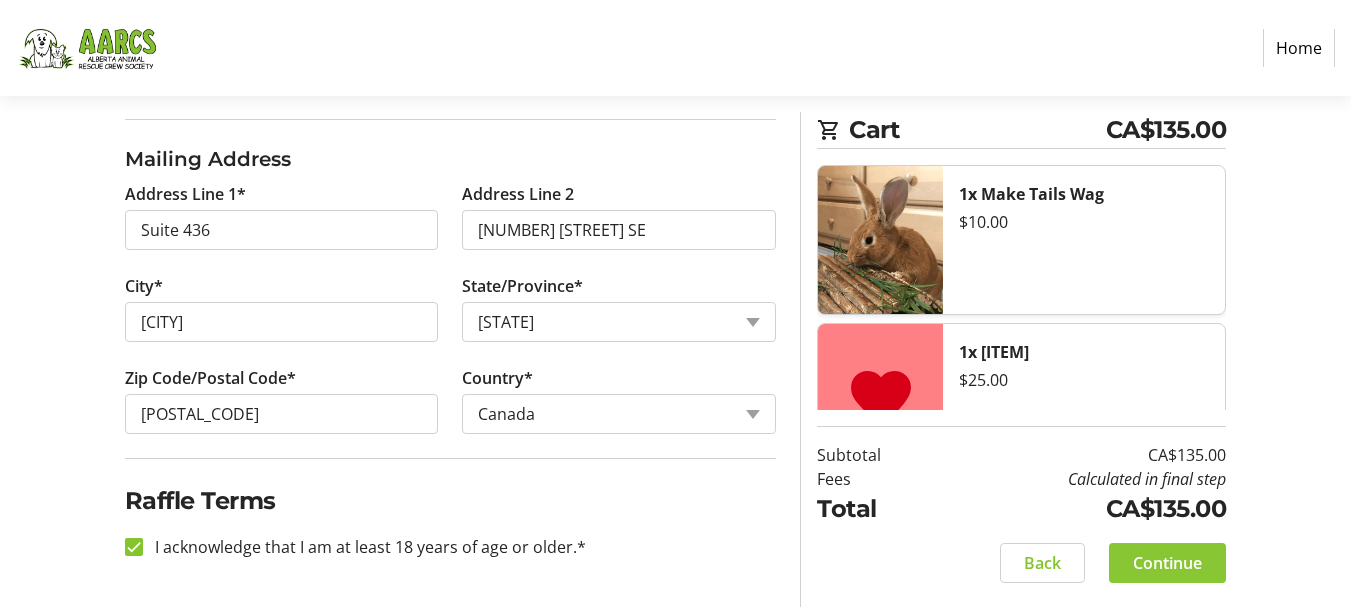 click on "Continue" 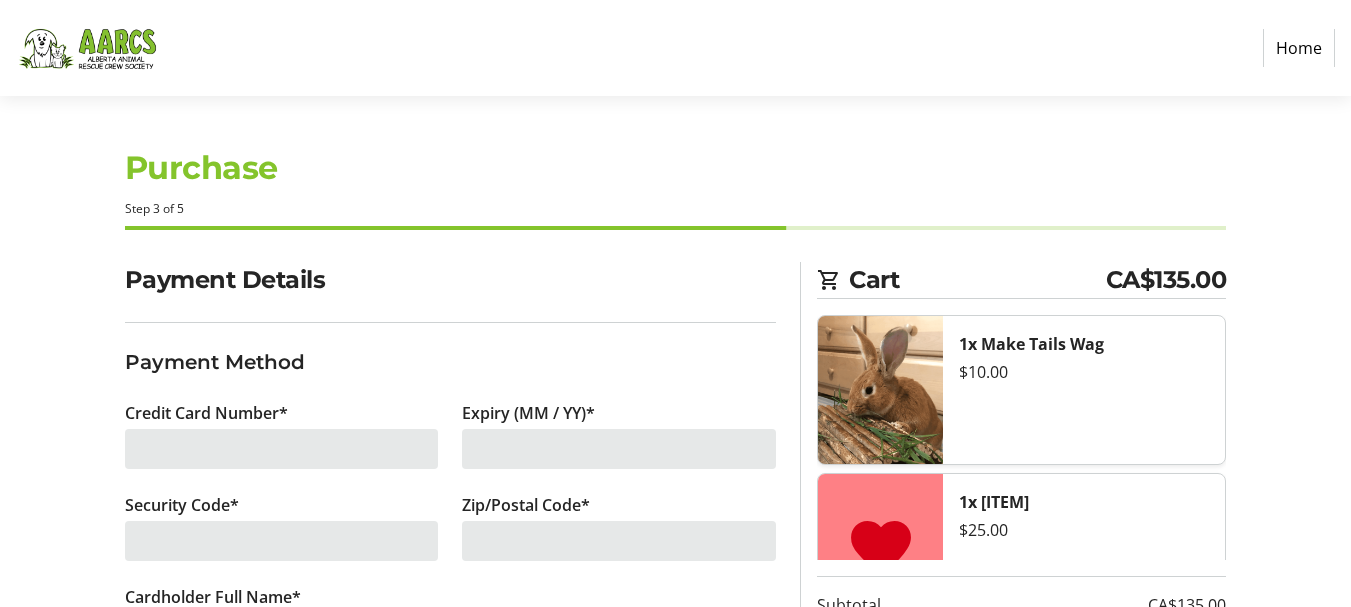 scroll, scrollTop: 100, scrollLeft: 0, axis: vertical 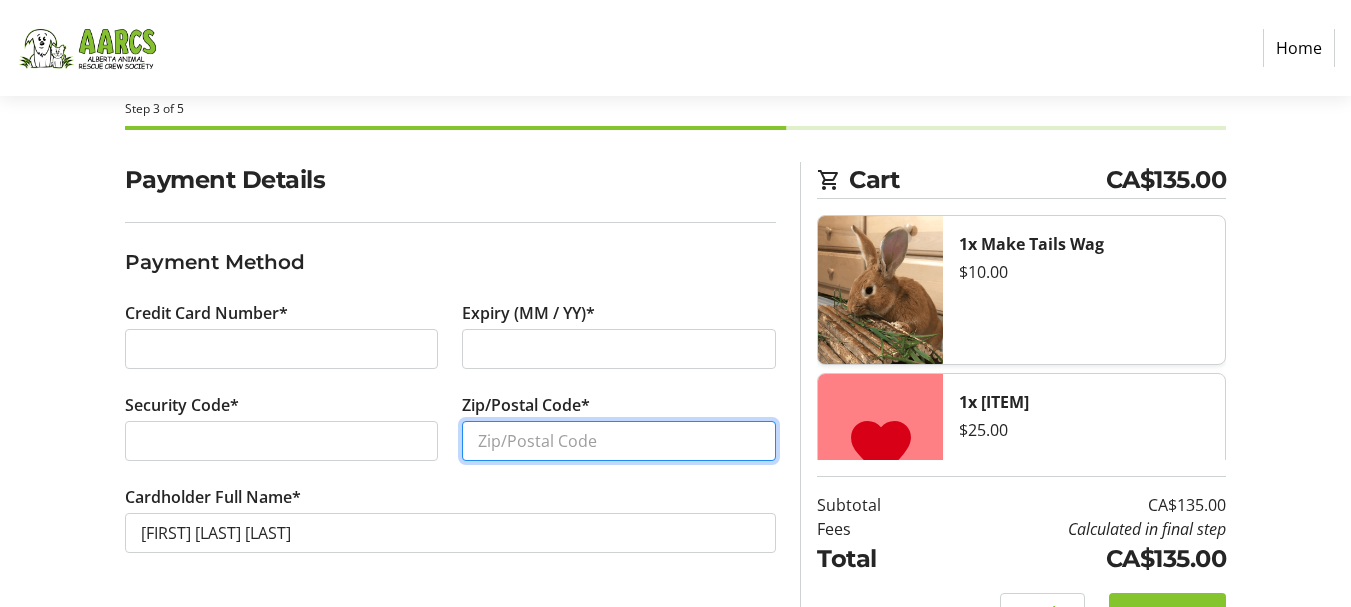 click on "Zip/Postal Code*" at bounding box center (619, 441) 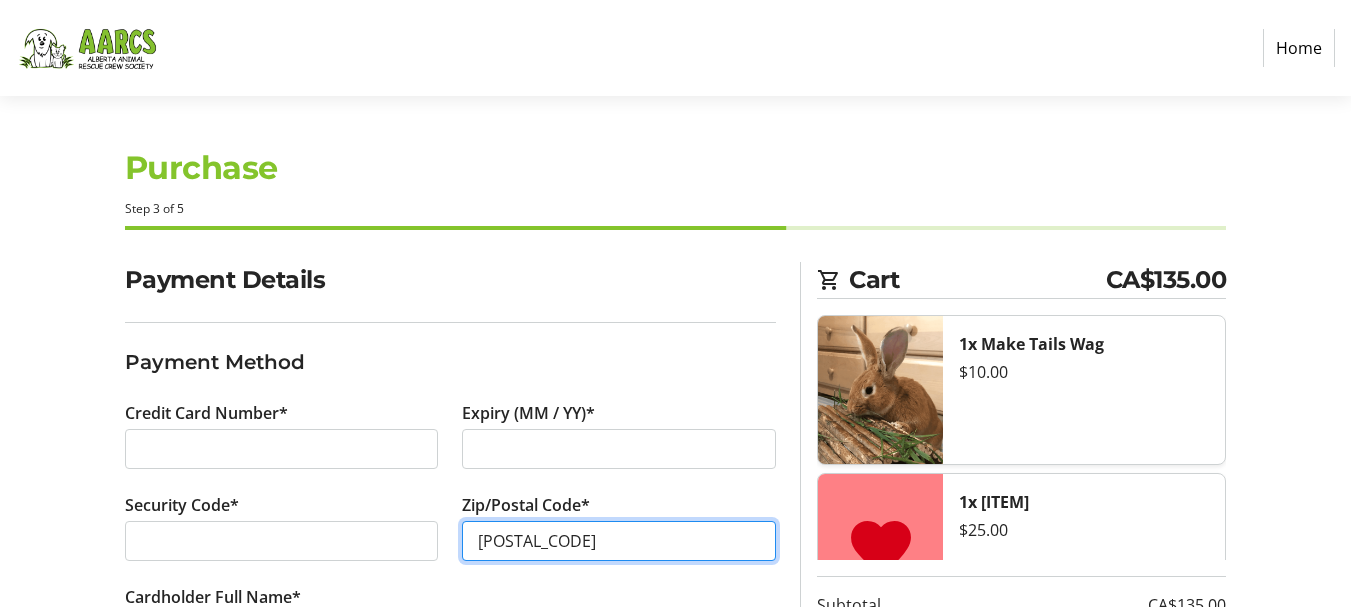 scroll, scrollTop: 150, scrollLeft: 0, axis: vertical 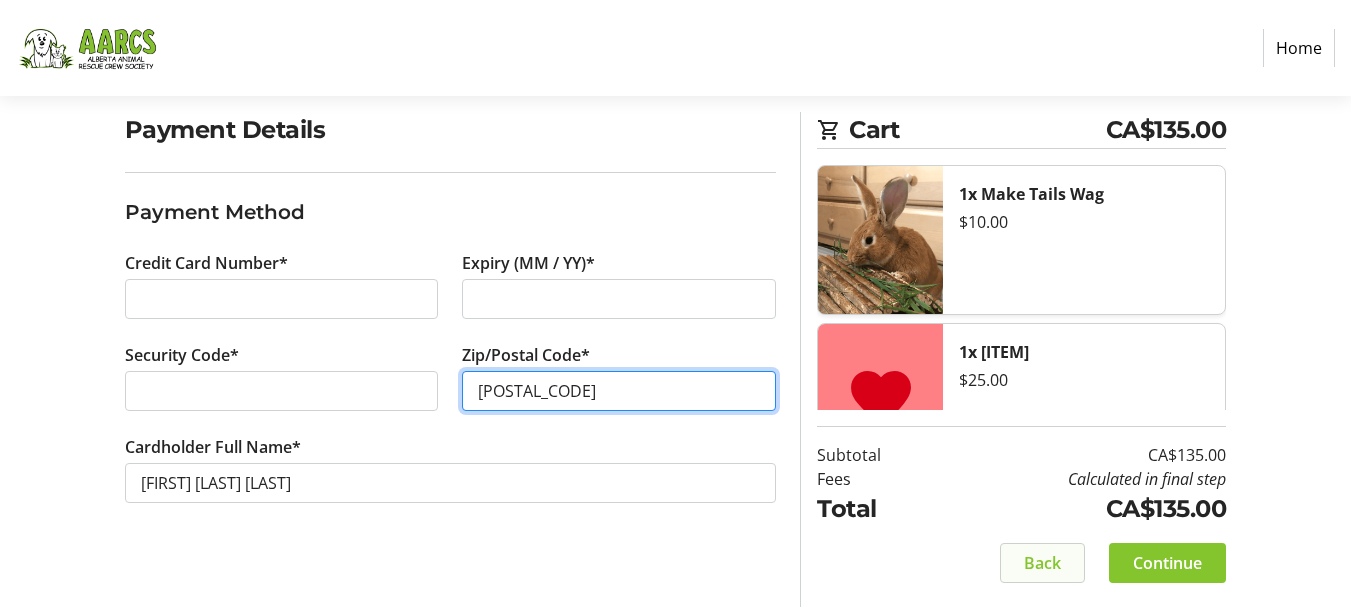 type on "[POSTAL_CODE]" 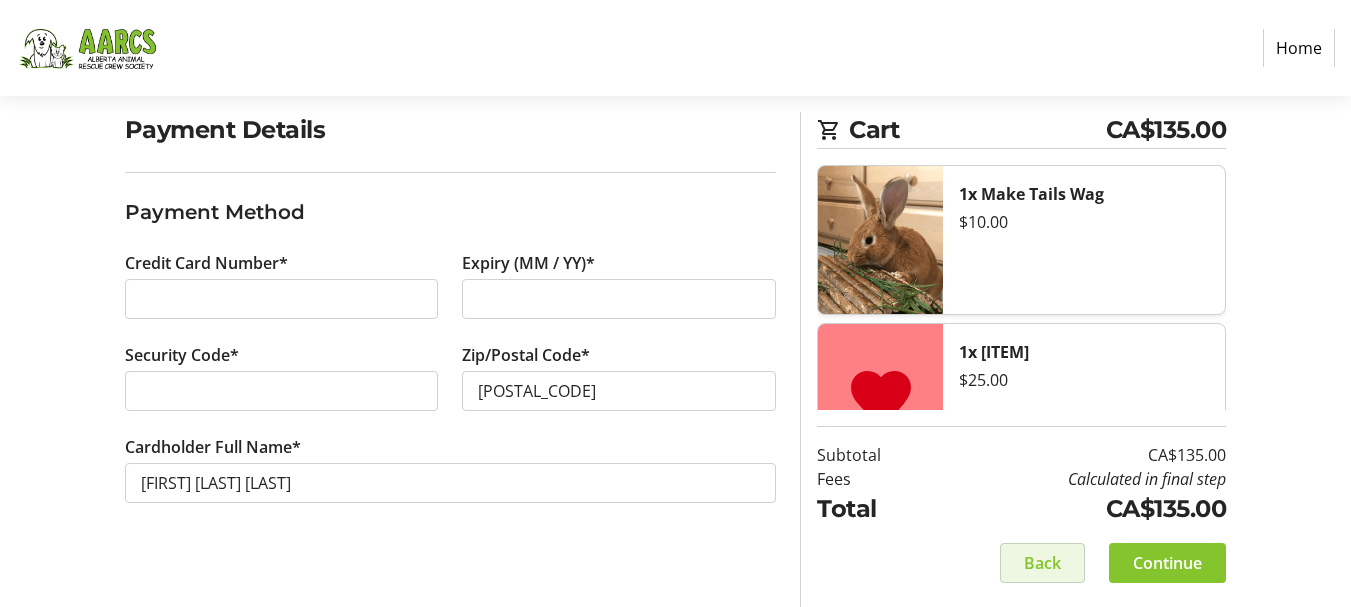 click on "Back" 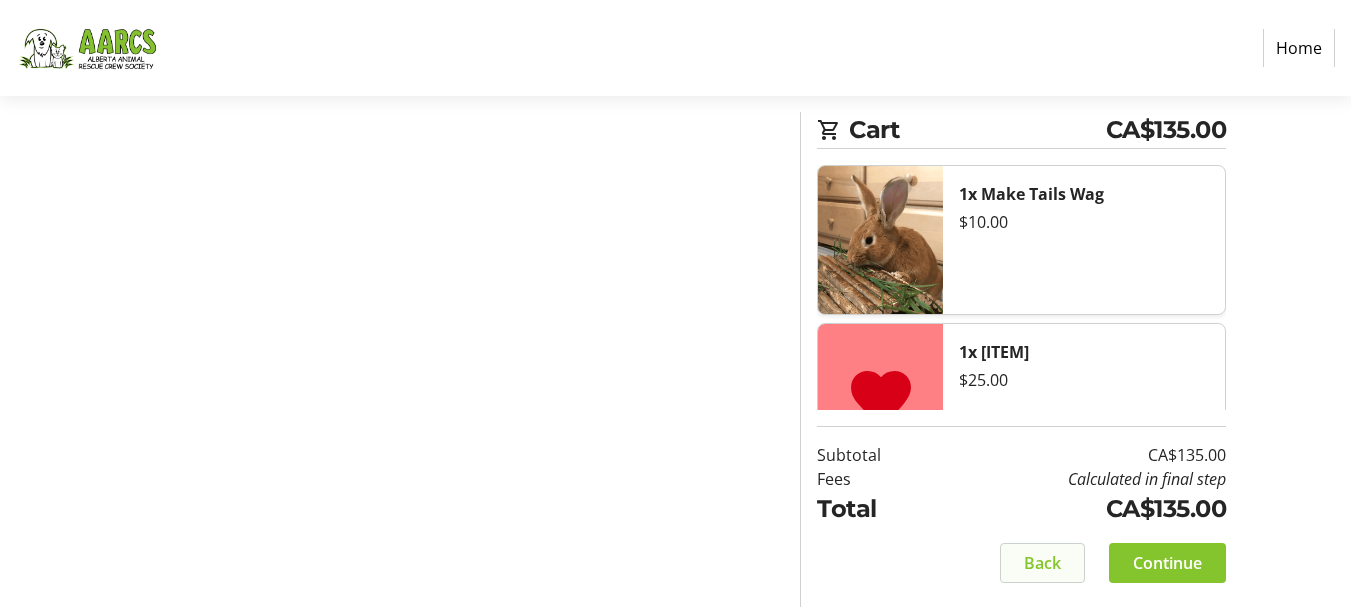 select on "AB" 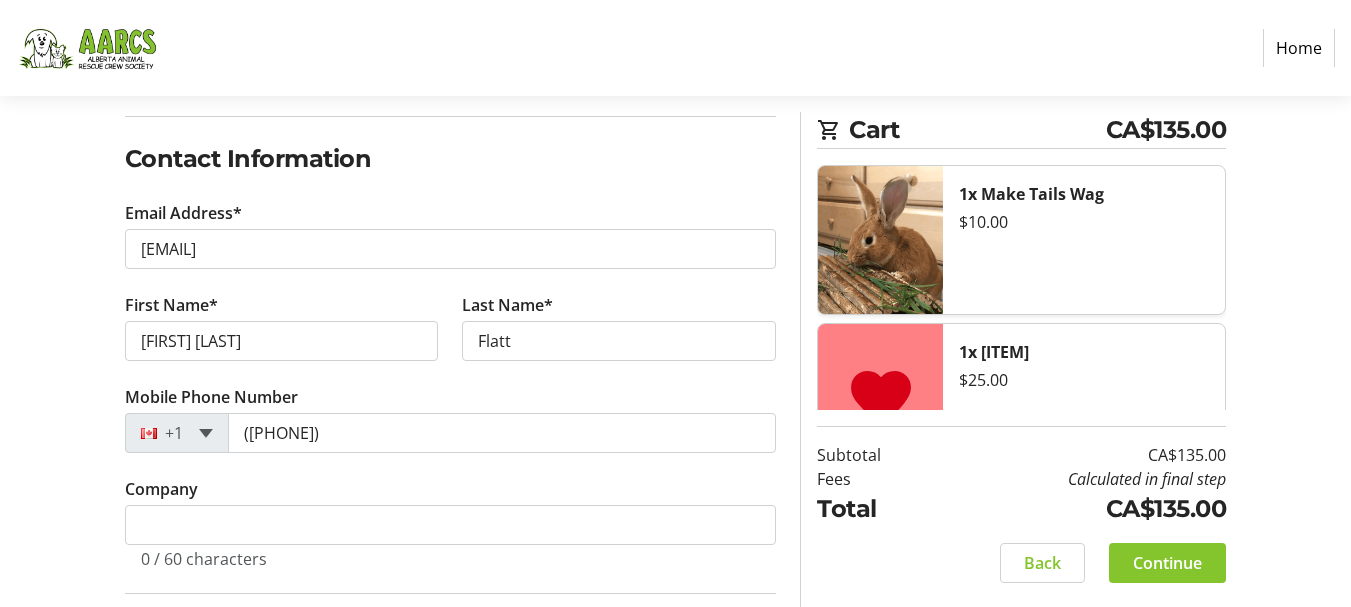 scroll, scrollTop: 300, scrollLeft: 0, axis: vertical 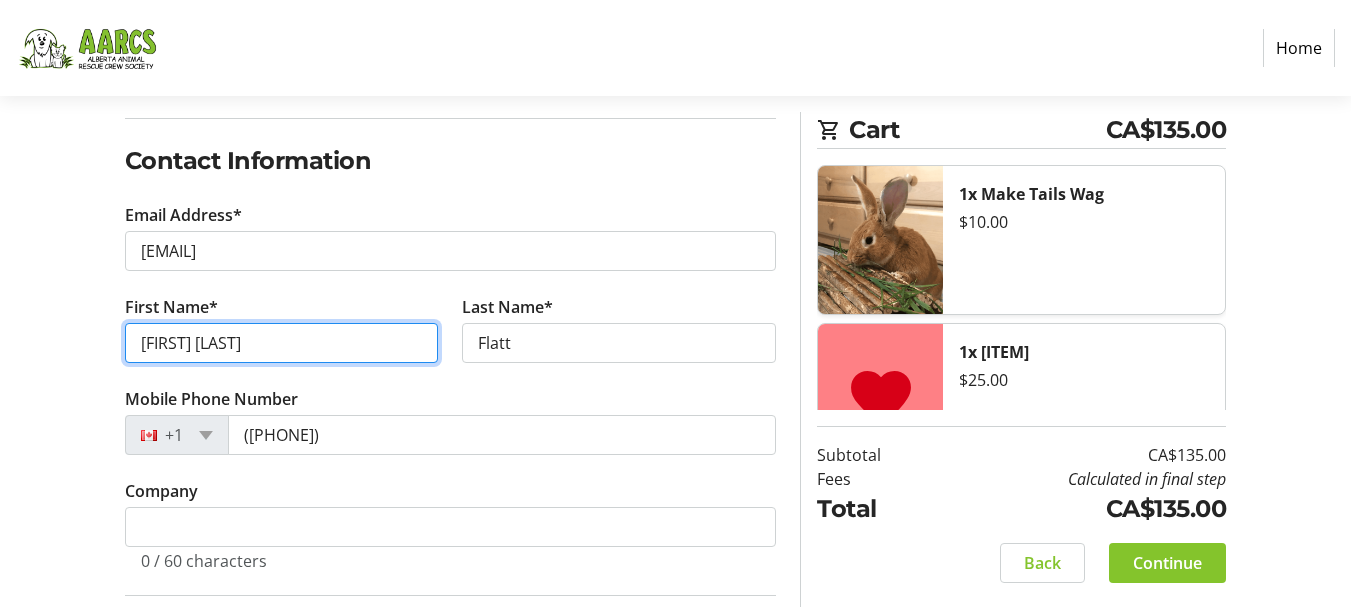 click on "[FIRST] [LAST]" at bounding box center (282, 343) 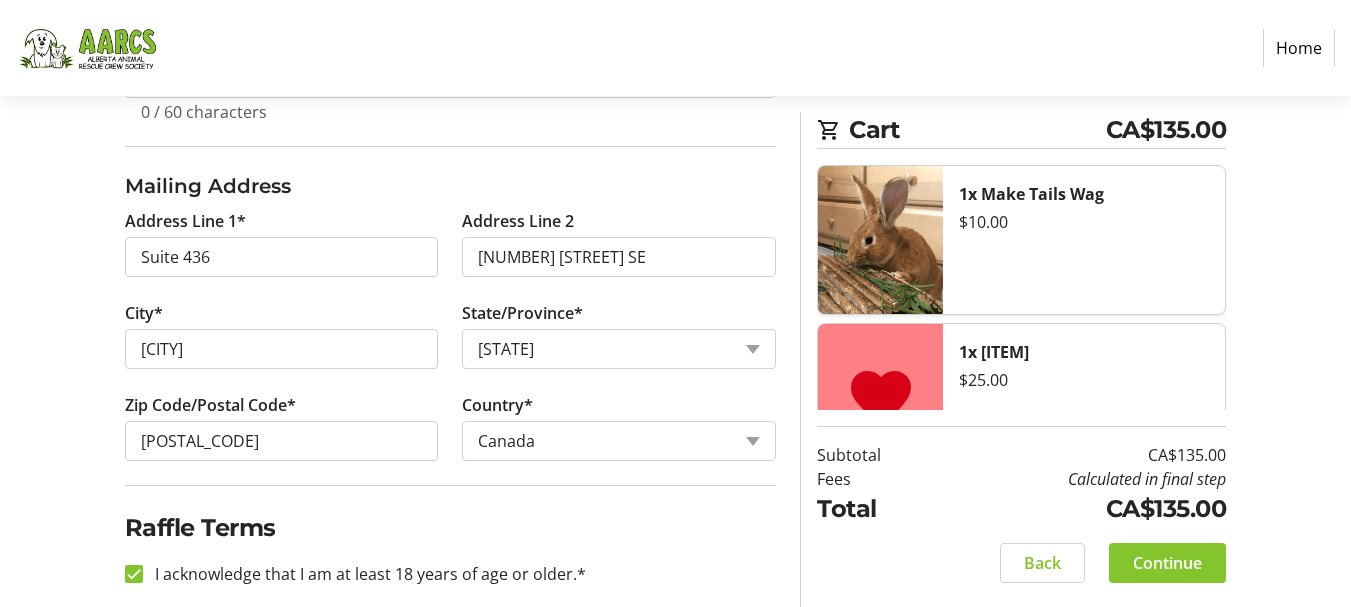 scroll, scrollTop: 776, scrollLeft: 0, axis: vertical 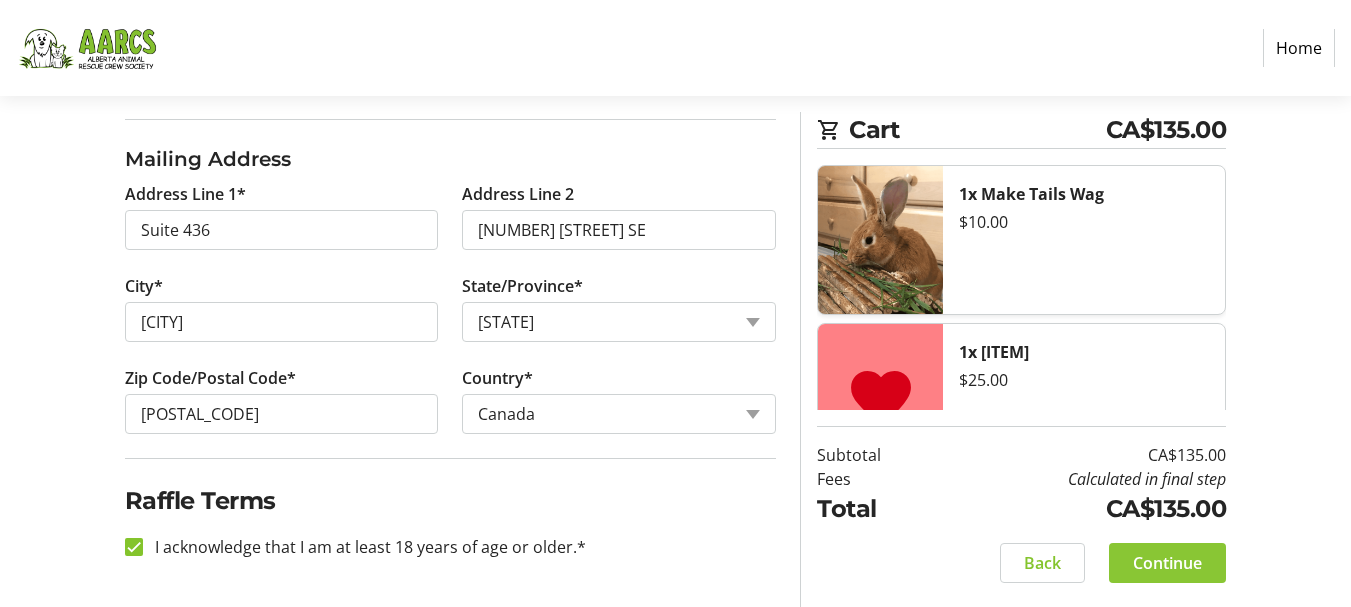 type on "[FIRST]" 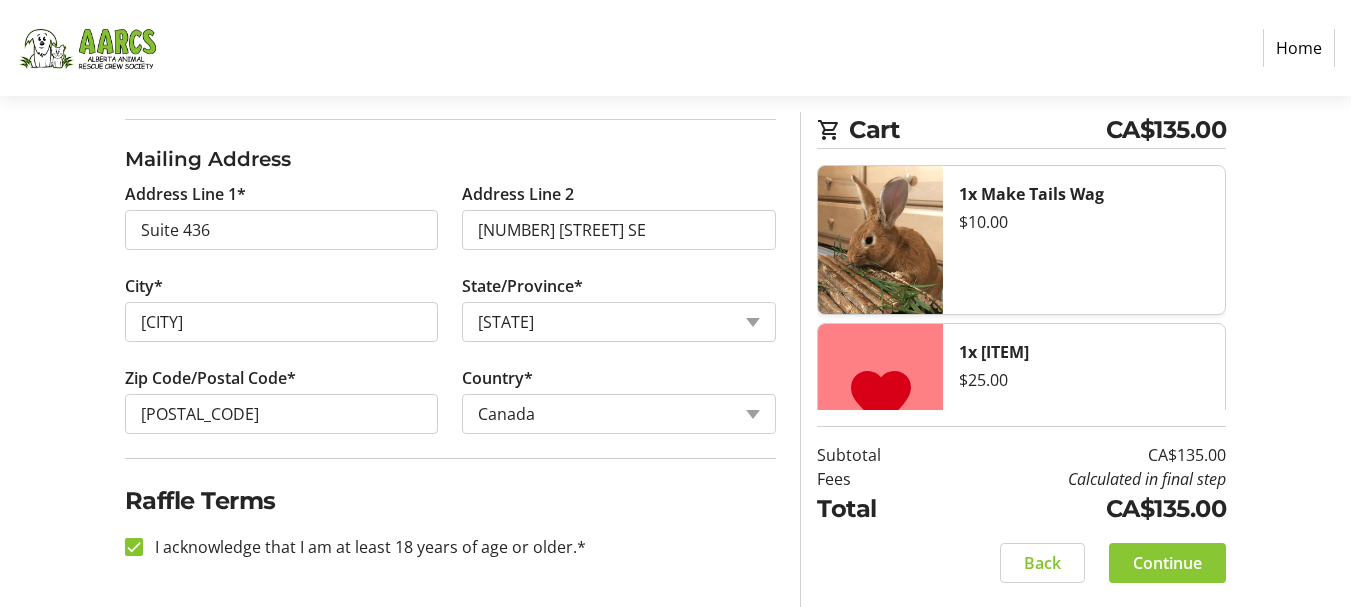 click on "Continue" 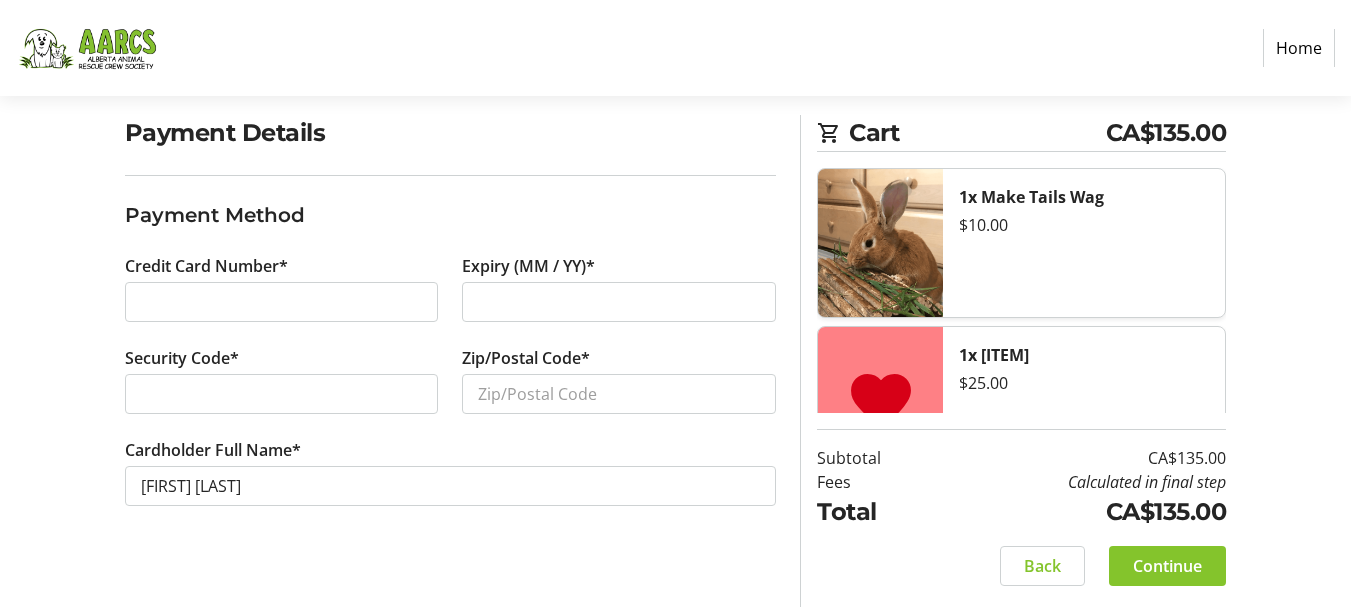 scroll, scrollTop: 150, scrollLeft: 0, axis: vertical 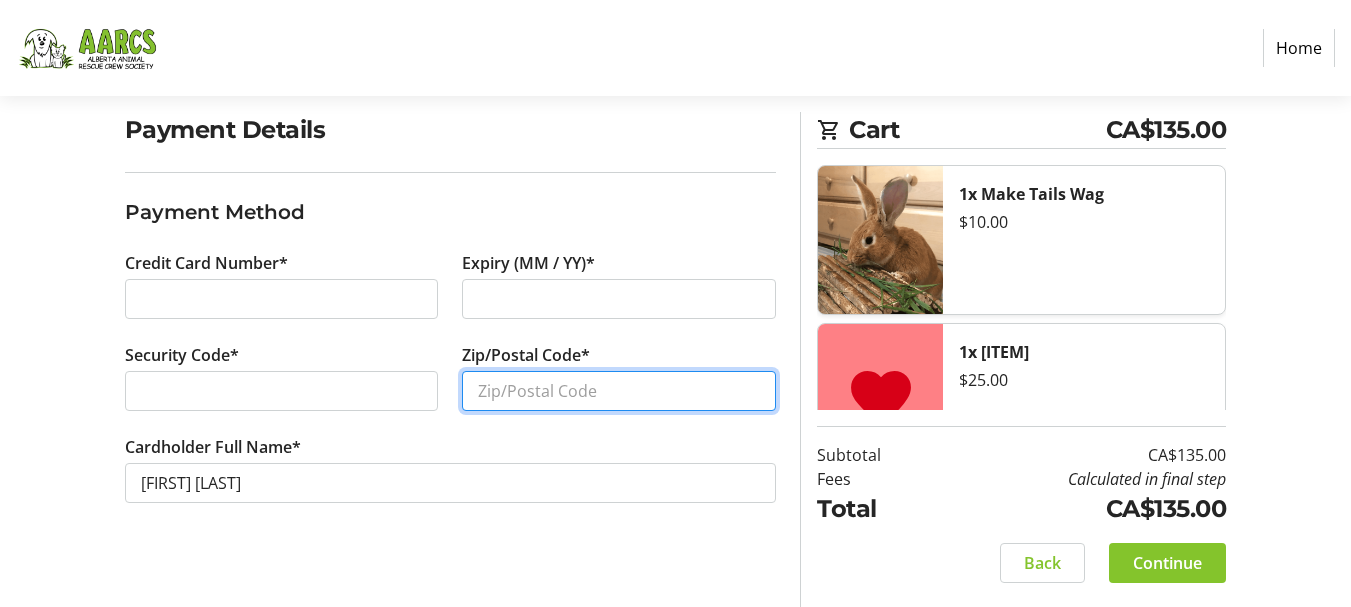 click on "Zip/Postal Code*" at bounding box center (619, 391) 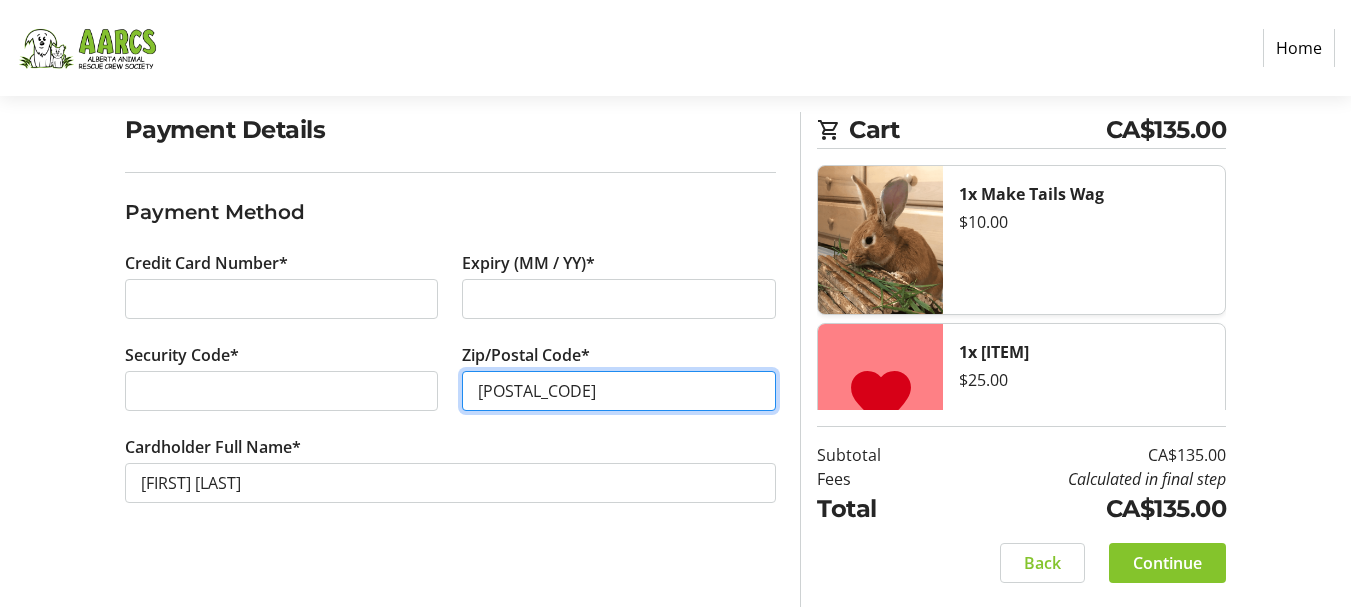 type on "[POSTAL_CODE]" 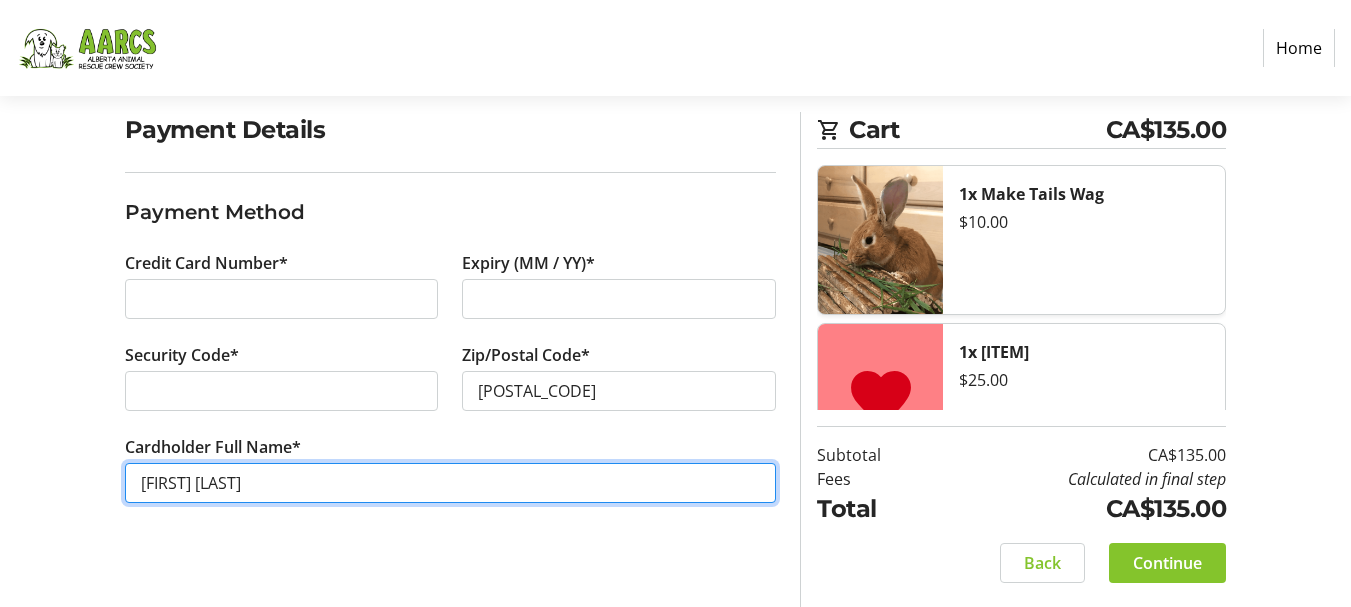 click on "[FIRST] [LAST]" at bounding box center [451, 483] 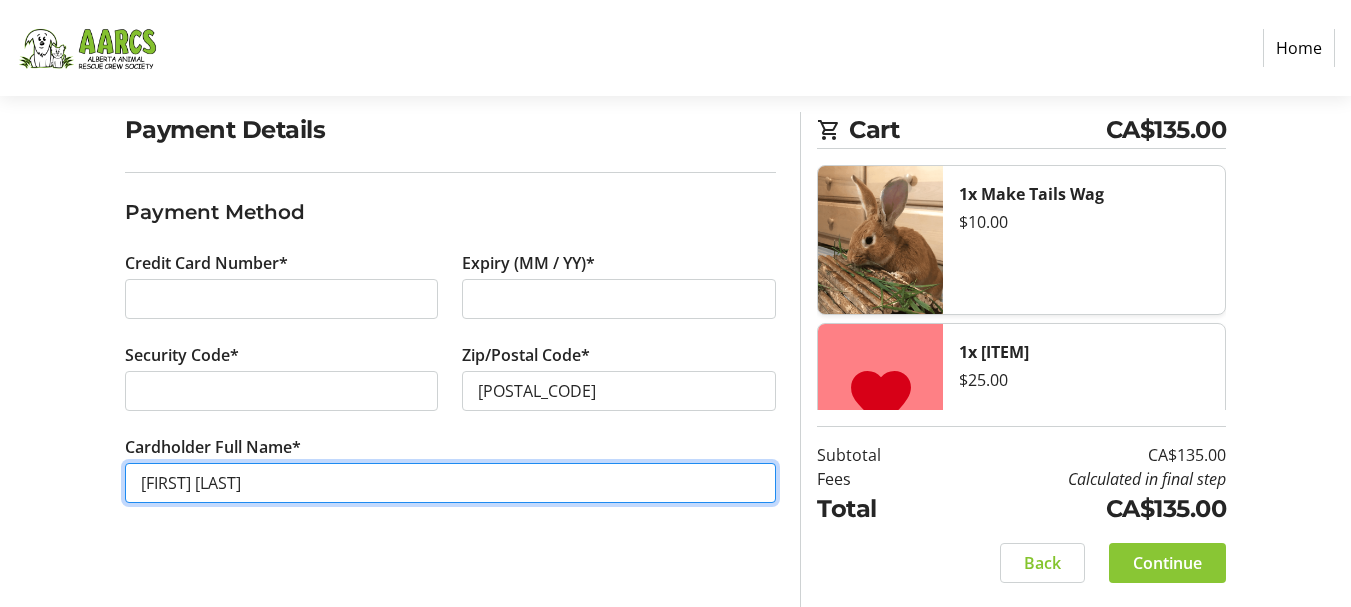 type on "[FIRST] [LAST]" 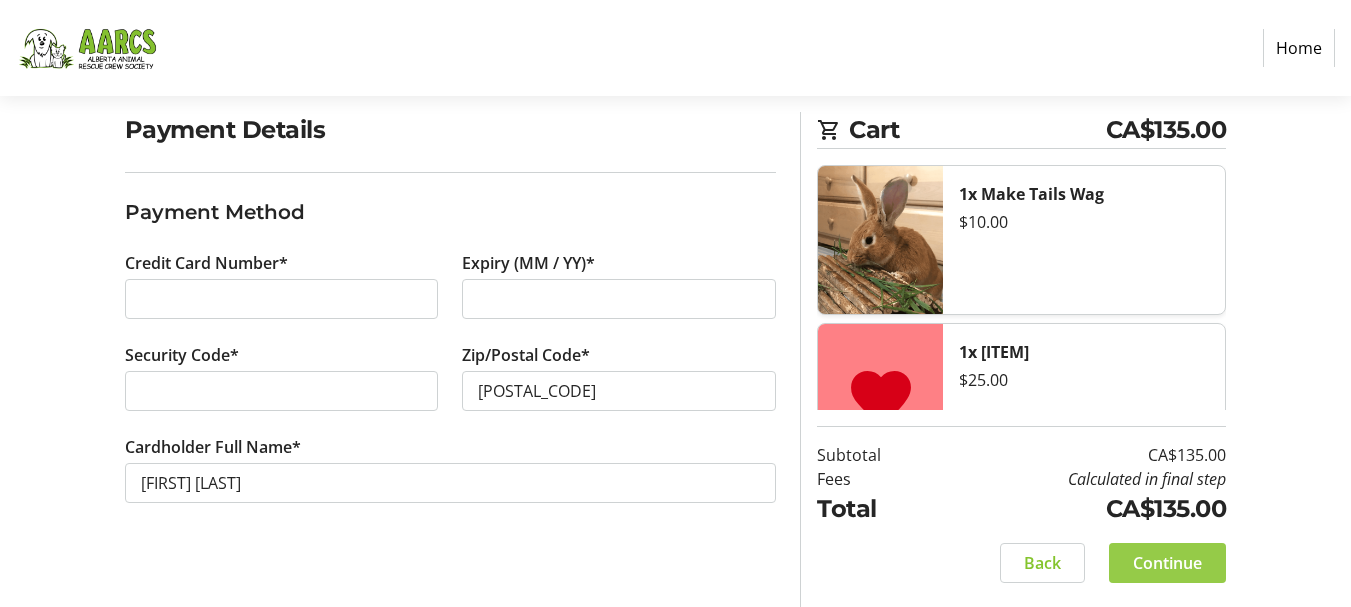click on "Continue" 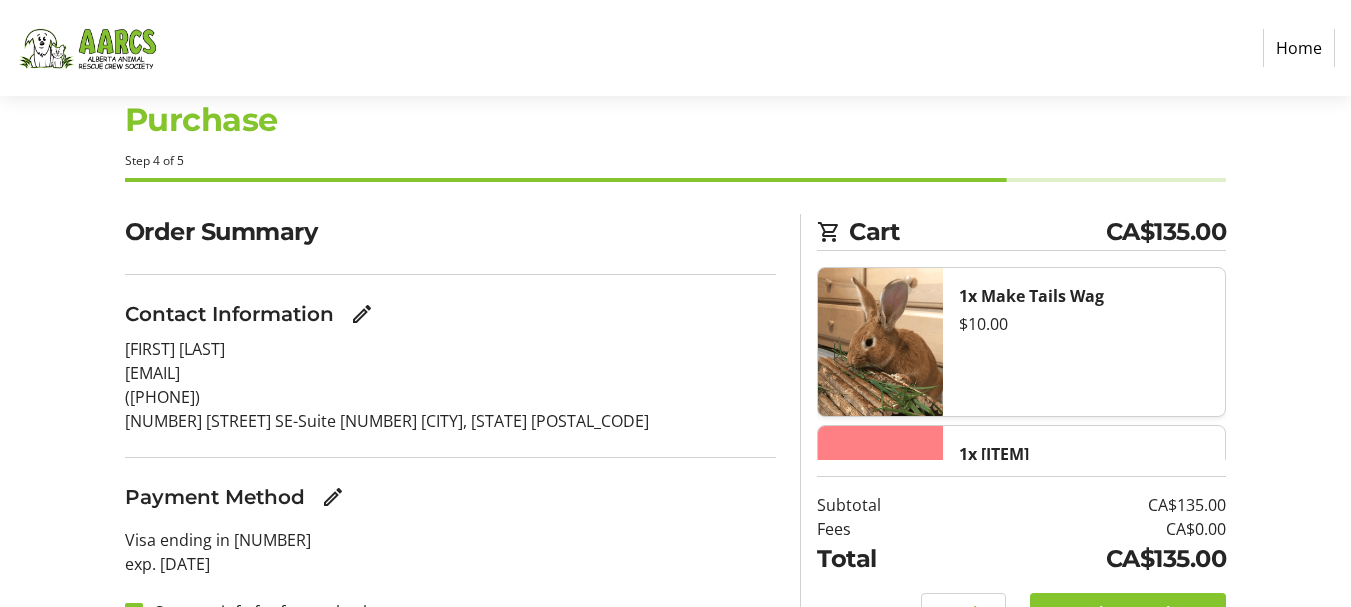 scroll, scrollTop: 150, scrollLeft: 0, axis: vertical 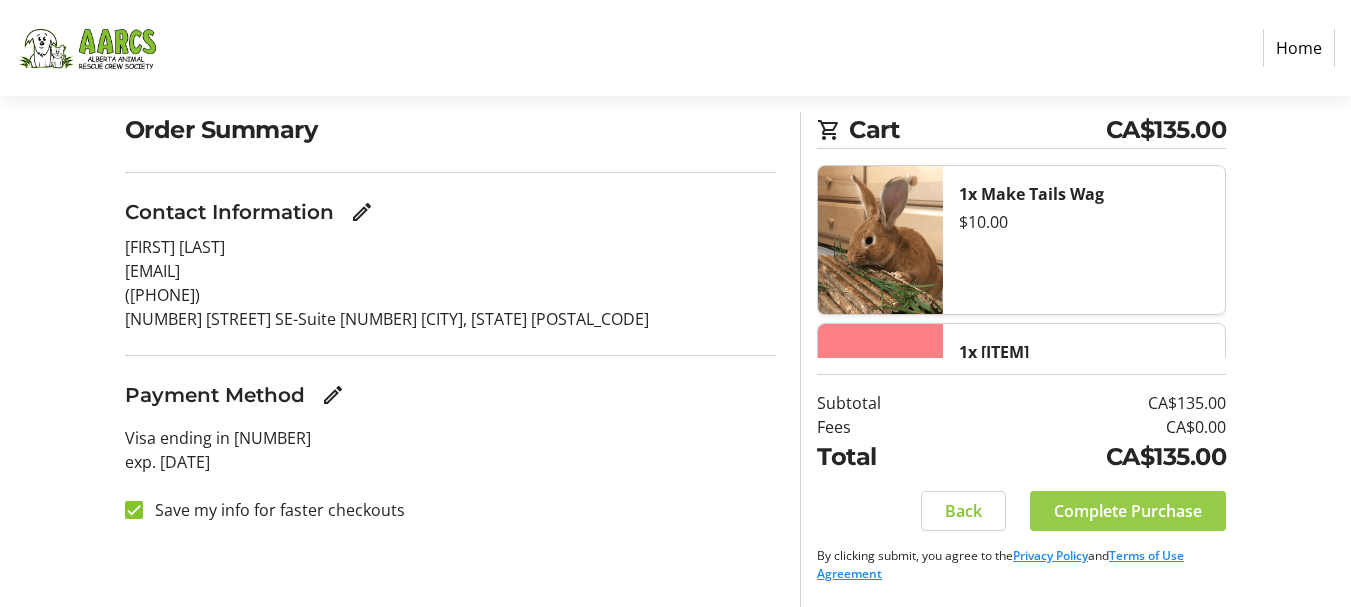 click on "Complete Purchase" 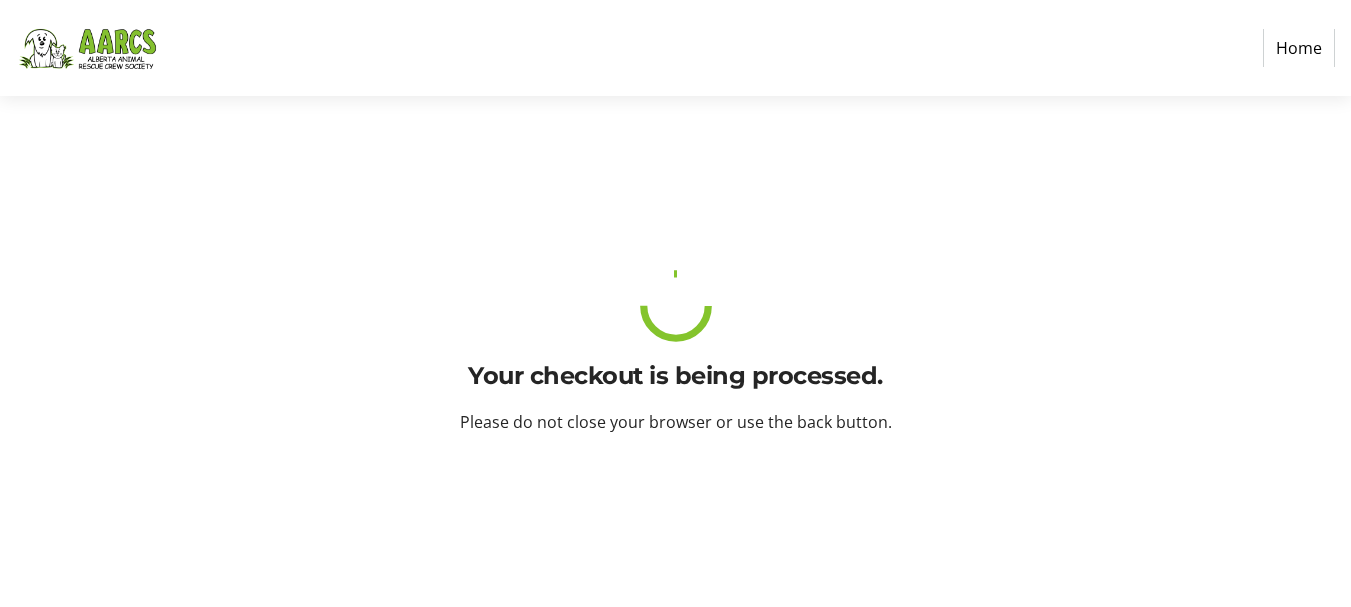 scroll, scrollTop: 0, scrollLeft: 0, axis: both 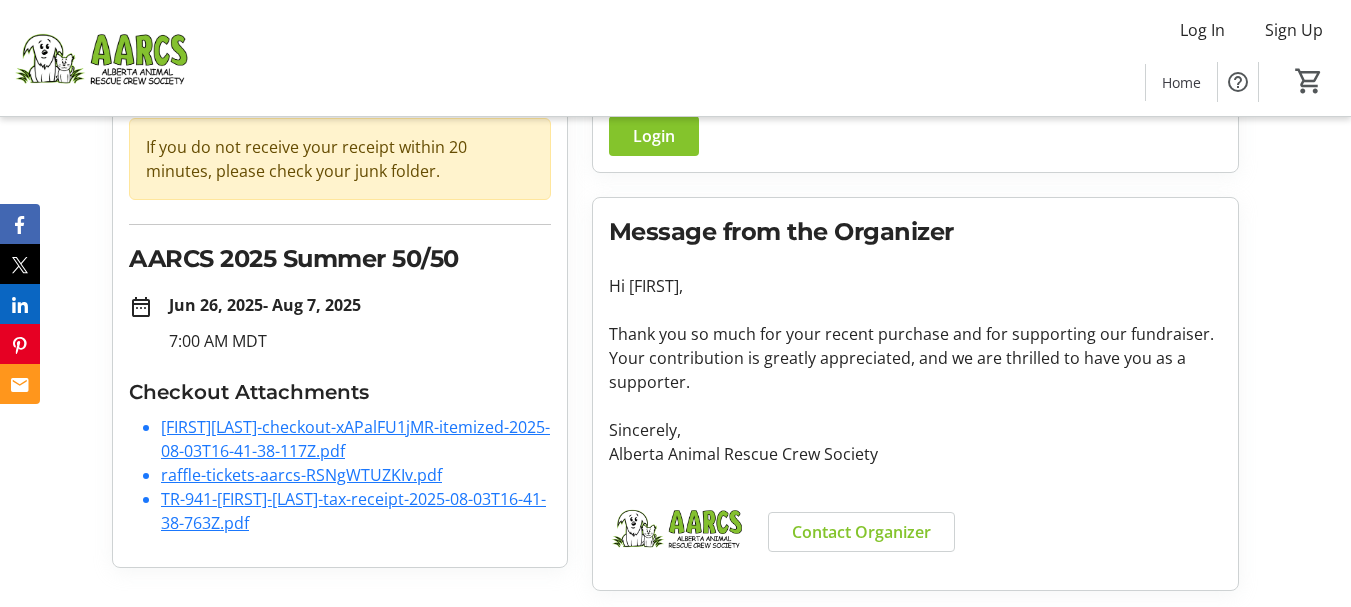 click on "TR-941-[FIRST]-[LAST]-tax-receipt-2025-08-03T16-41-38-763Z.pdf" 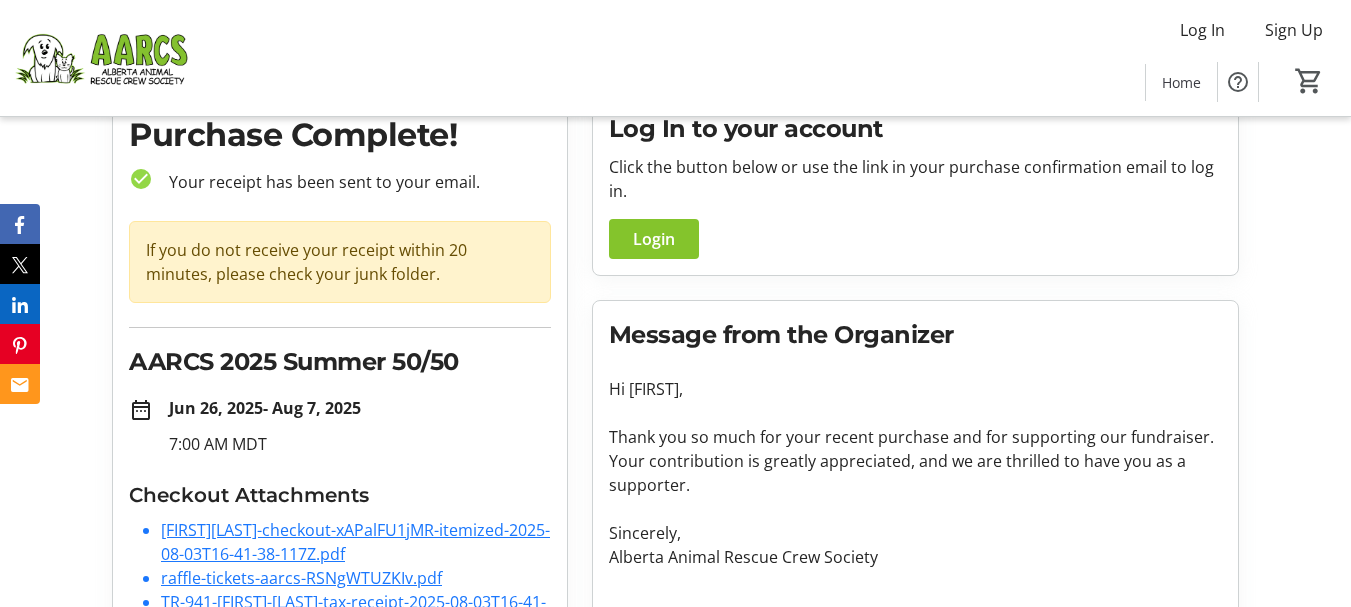 scroll, scrollTop: 0, scrollLeft: 0, axis: both 